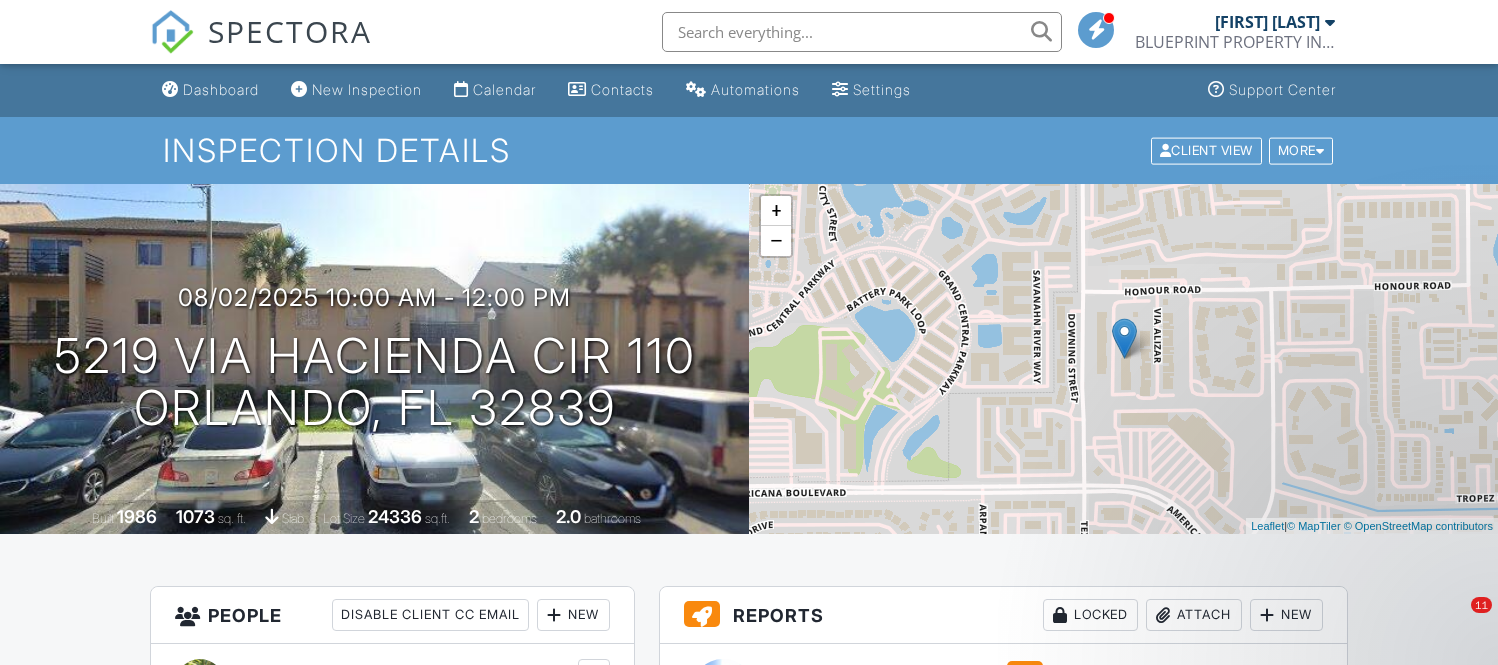 scroll, scrollTop: 1333, scrollLeft: 0, axis: vertical 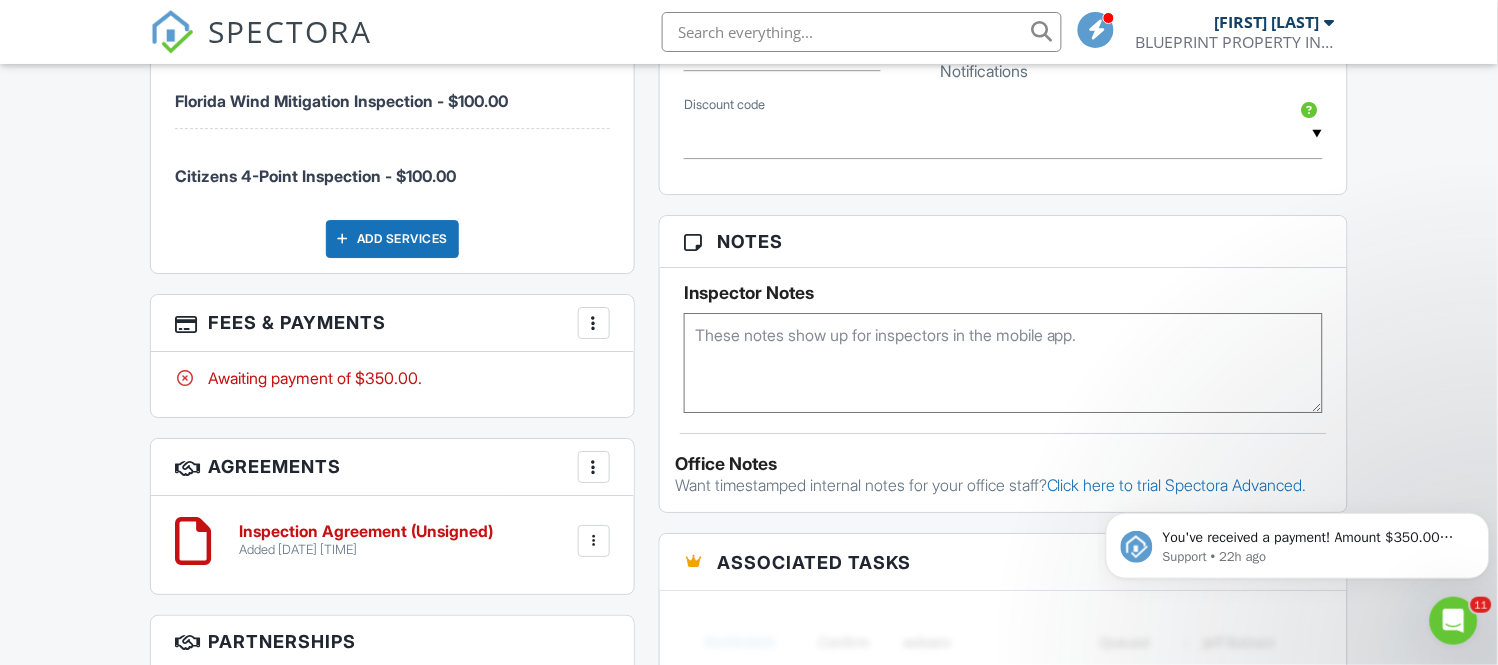 click on "Dashboard
New Inspection
Calendar
Contacts
Automations
Settings
Support Center
Inspection Details
Client View
More
Property Details
Reschedule
Reorder / Copy
Share
Cancel
Delete
Print Order
Convert to V9
Disable Pass on CC Fees
View Change Log
08/02/2025 10:00 am
- 12:00 pm
5219 Via Hacienda Cir 110
Orlando, FL 32839
Built
1986
1073
sq. ft.
slab
Lot Size
24336
sq.ft.
2
bedrooms
2.0
bathrooms
+ − Leaflet  |  © MapTiler   © OpenStreetMap contributors
All emails and texts are disabled for this inspection!
Turn on emails and texts
Turn on and Requeue Notifications
Reports
Locked
Attach
New
Residential Inspection Report" at bounding box center (749, 139) 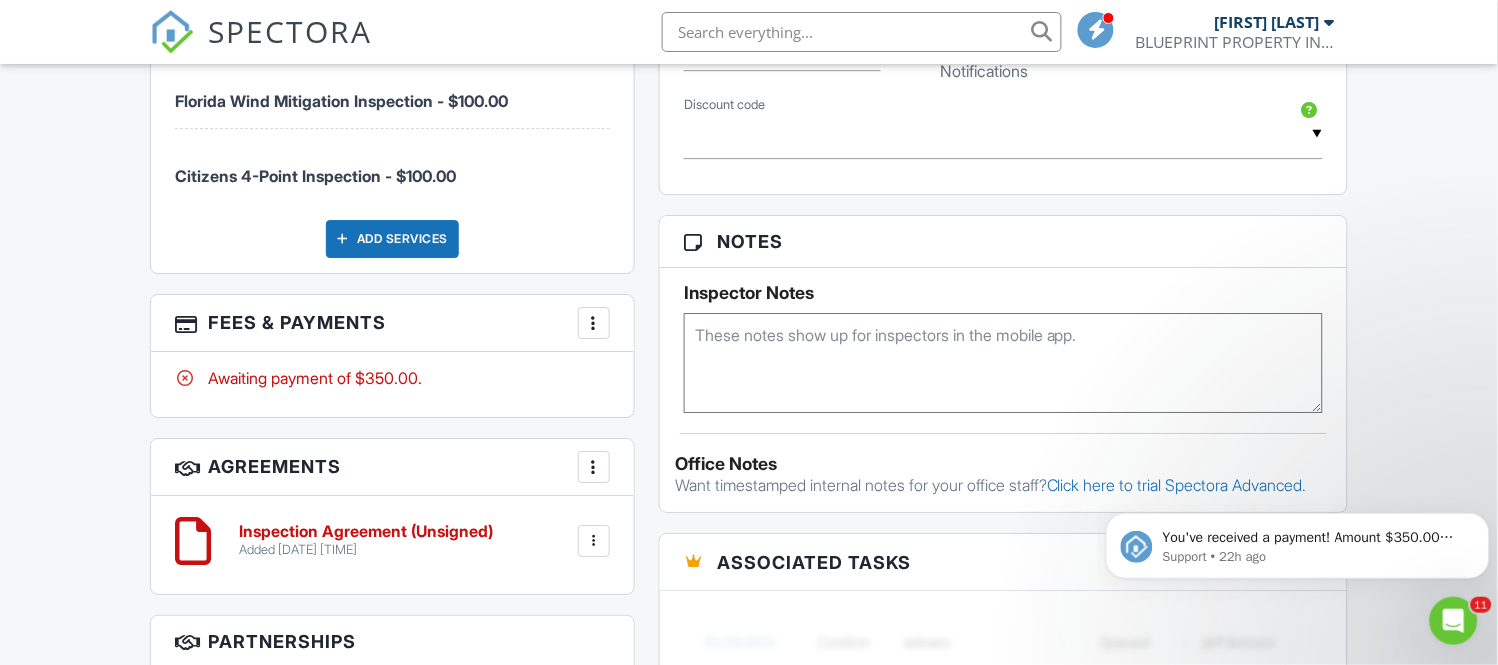 click on "Dashboard
New Inspection
Calendar
Contacts
Automations
Settings
Support Center
Inspection Details
Client View
More
Property Details
Reschedule
Reorder / Copy
Share
Cancel
Delete
Print Order
Convert to V9
Disable Pass on CC Fees
View Change Log
08/02/2025 10:00 am
- 12:00 pm
5219 Via Hacienda Cir 110
Orlando, FL 32839
Built
1986
1073
sq. ft.
slab
Lot Size
24336
sq.ft.
2
bedrooms
2.0
bathrooms
+ − Leaflet  |  © MapTiler   © OpenStreetMap contributors
All emails and texts are disabled for this inspection!
Turn on emails and texts
Turn on and Requeue Notifications
Reports
Locked
Attach
New
Residential Inspection Report" at bounding box center [749, 139] 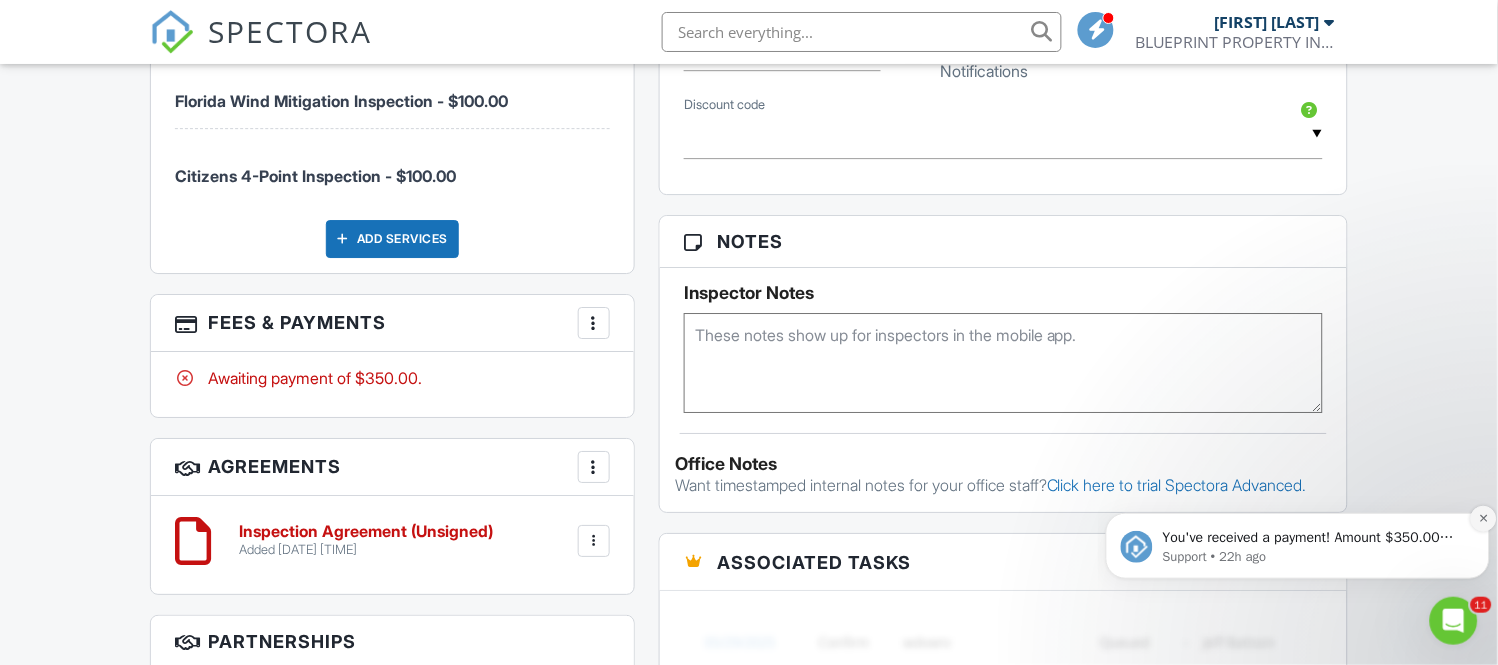 click 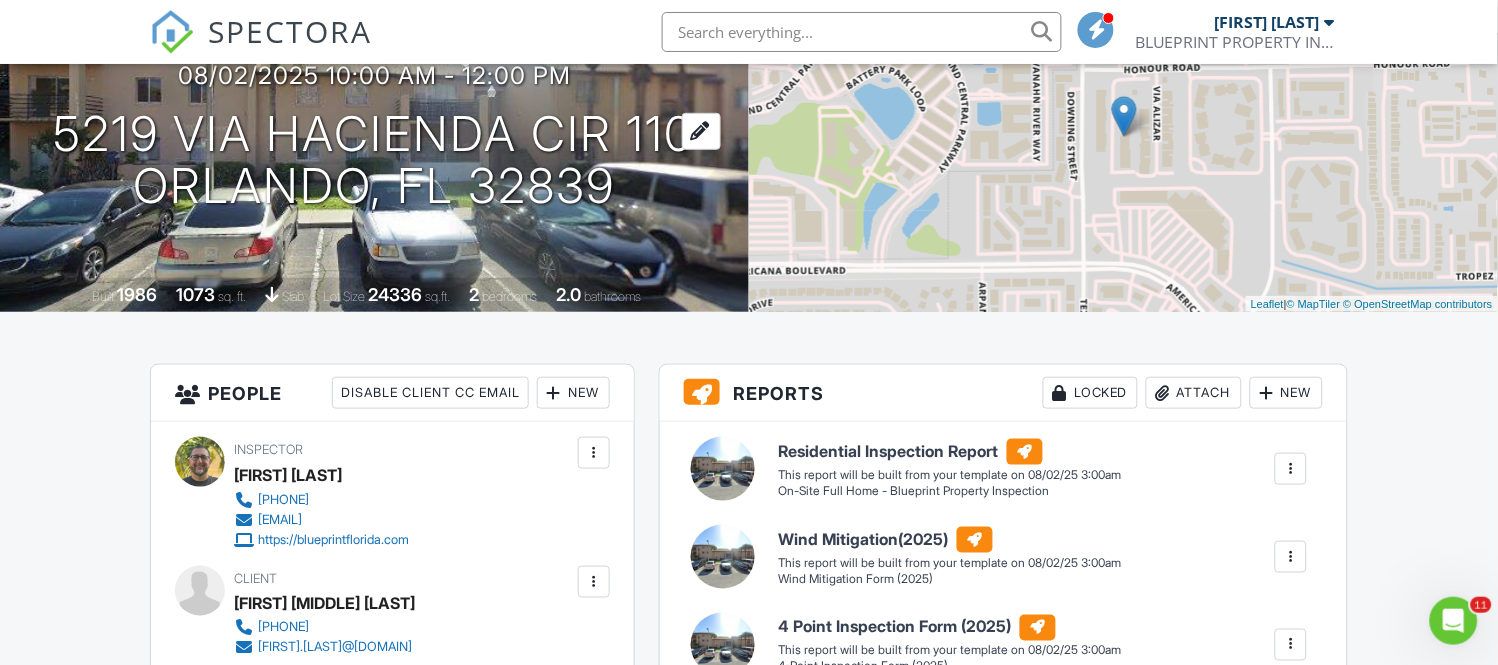 scroll, scrollTop: 0, scrollLeft: 0, axis: both 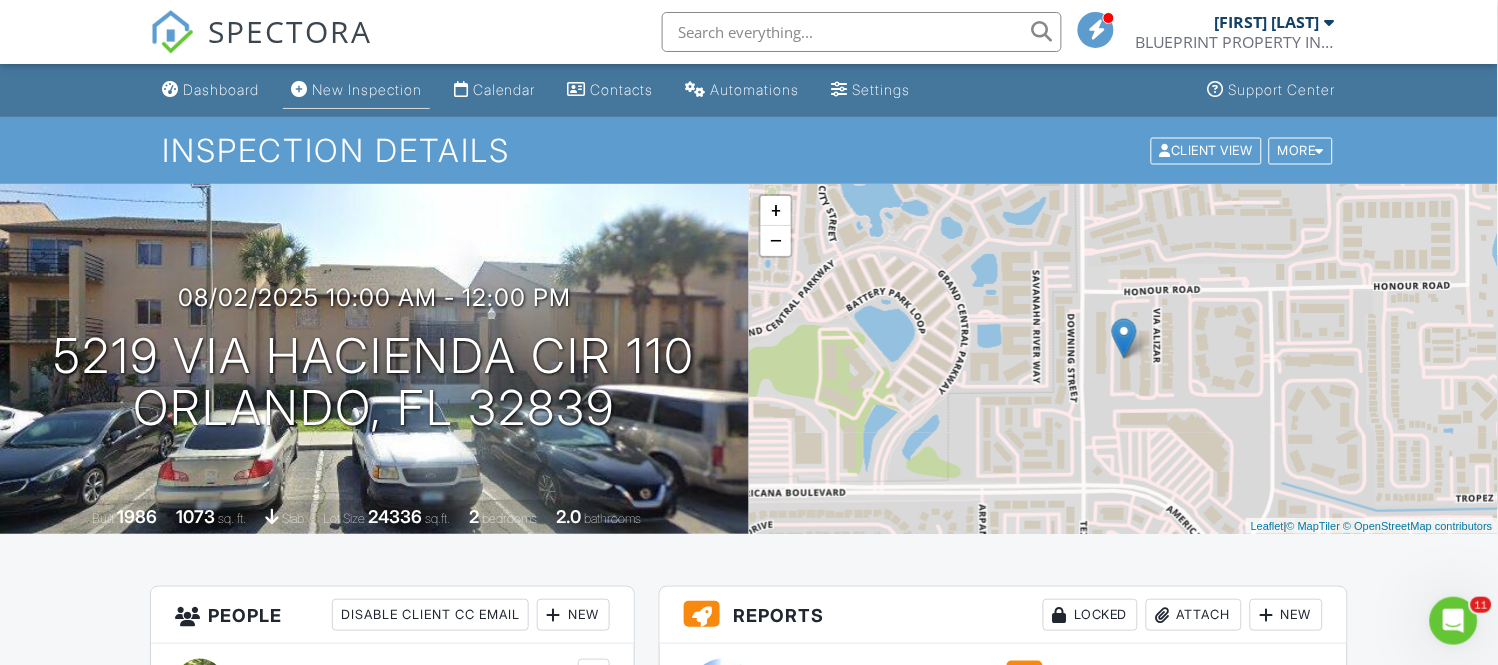 click on "New Inspection" at bounding box center (367, 89) 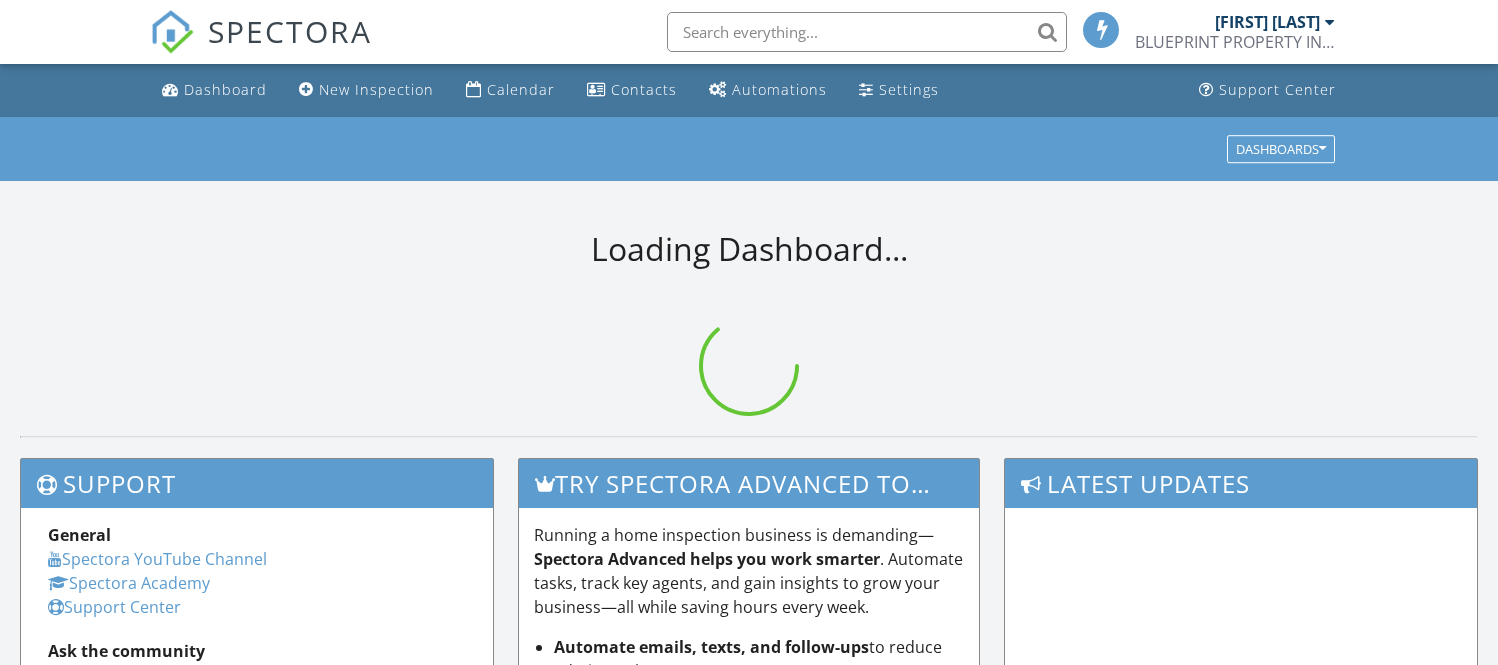 scroll, scrollTop: 0, scrollLeft: 0, axis: both 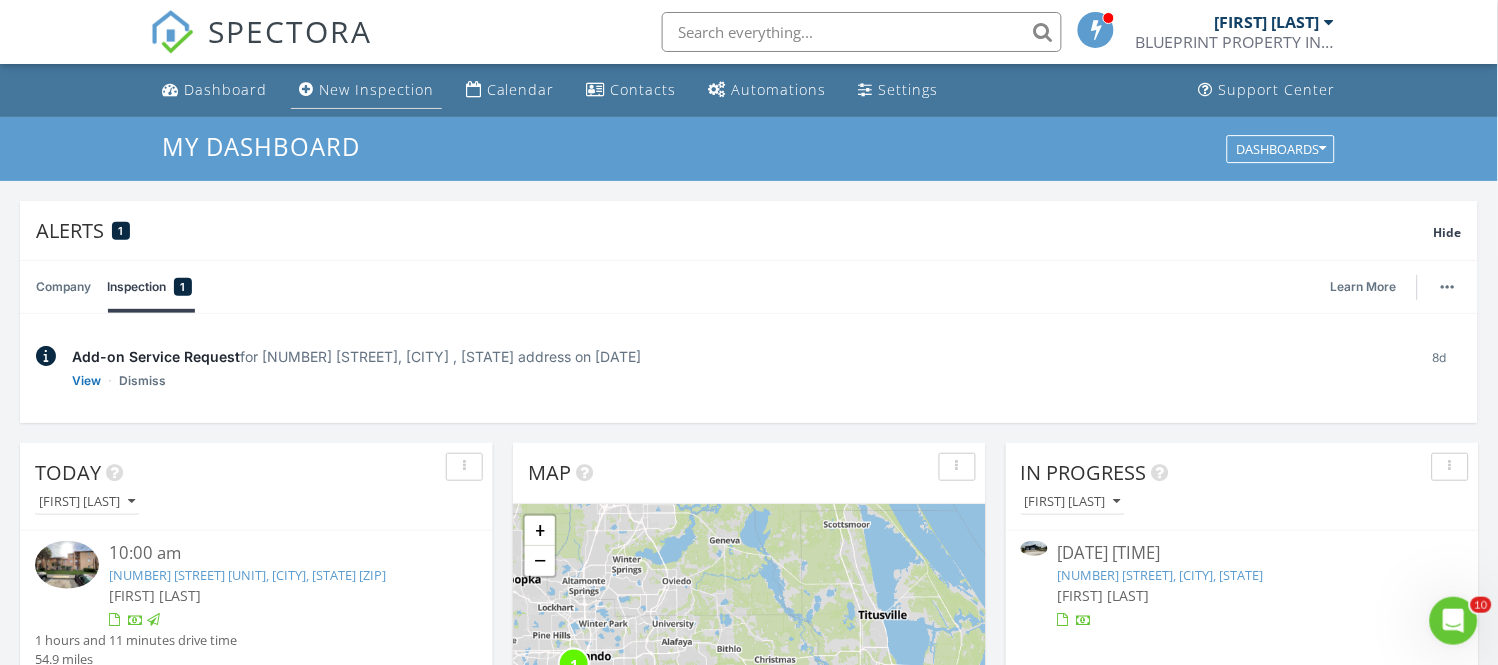 click on "New Inspection" at bounding box center (376, 89) 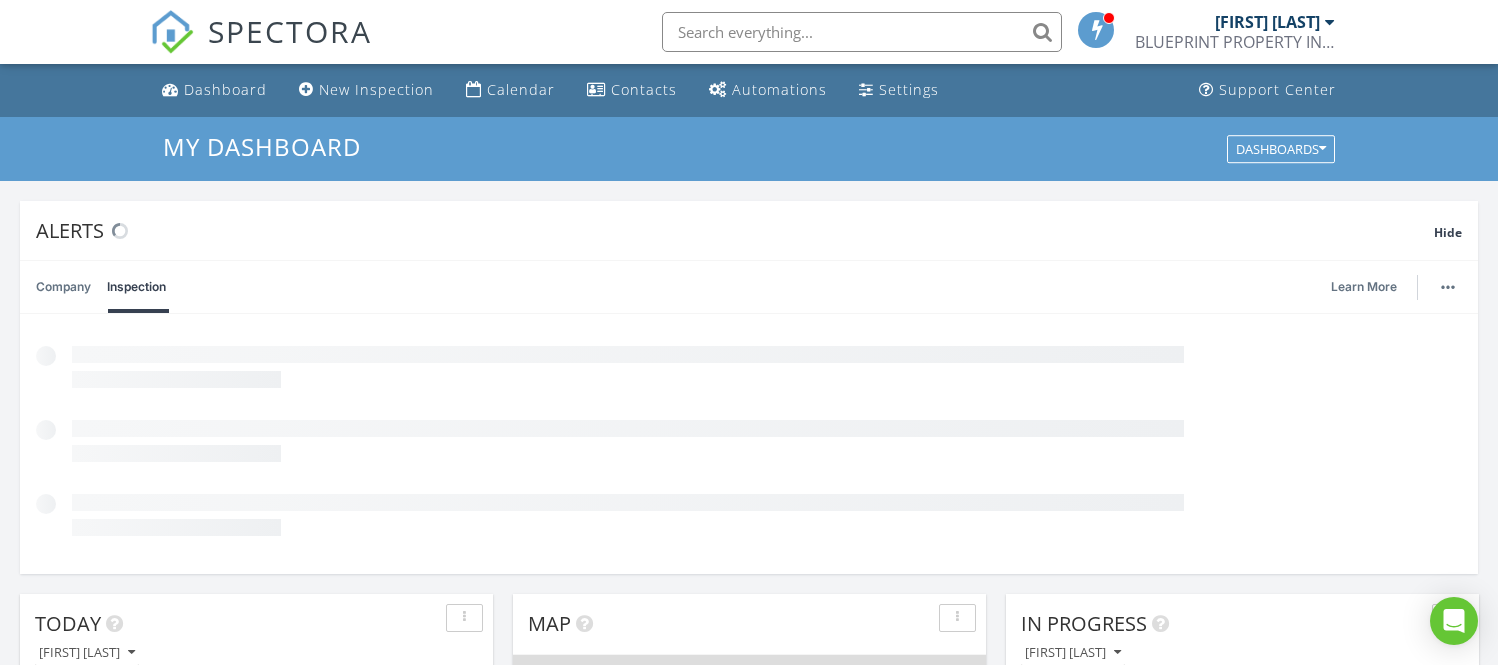 scroll, scrollTop: 0, scrollLeft: 0, axis: both 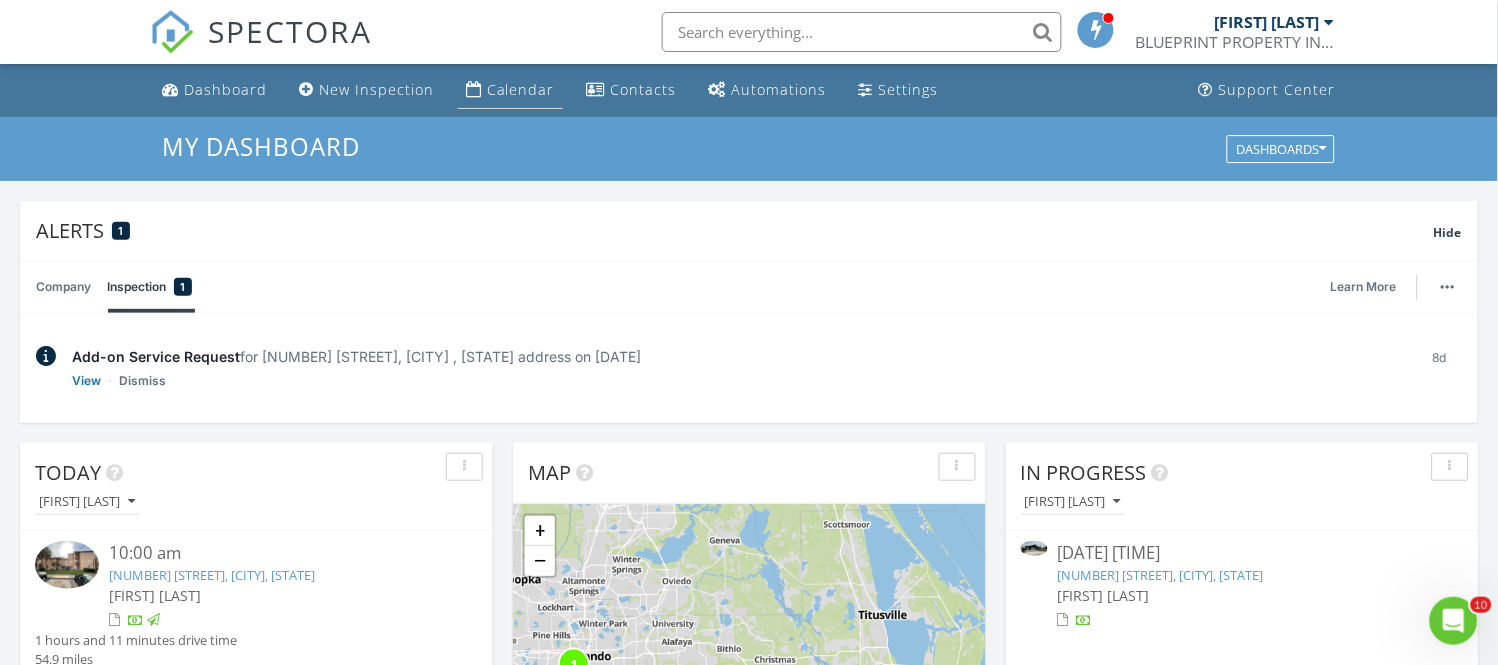 click on "Calendar" at bounding box center [521, 89] 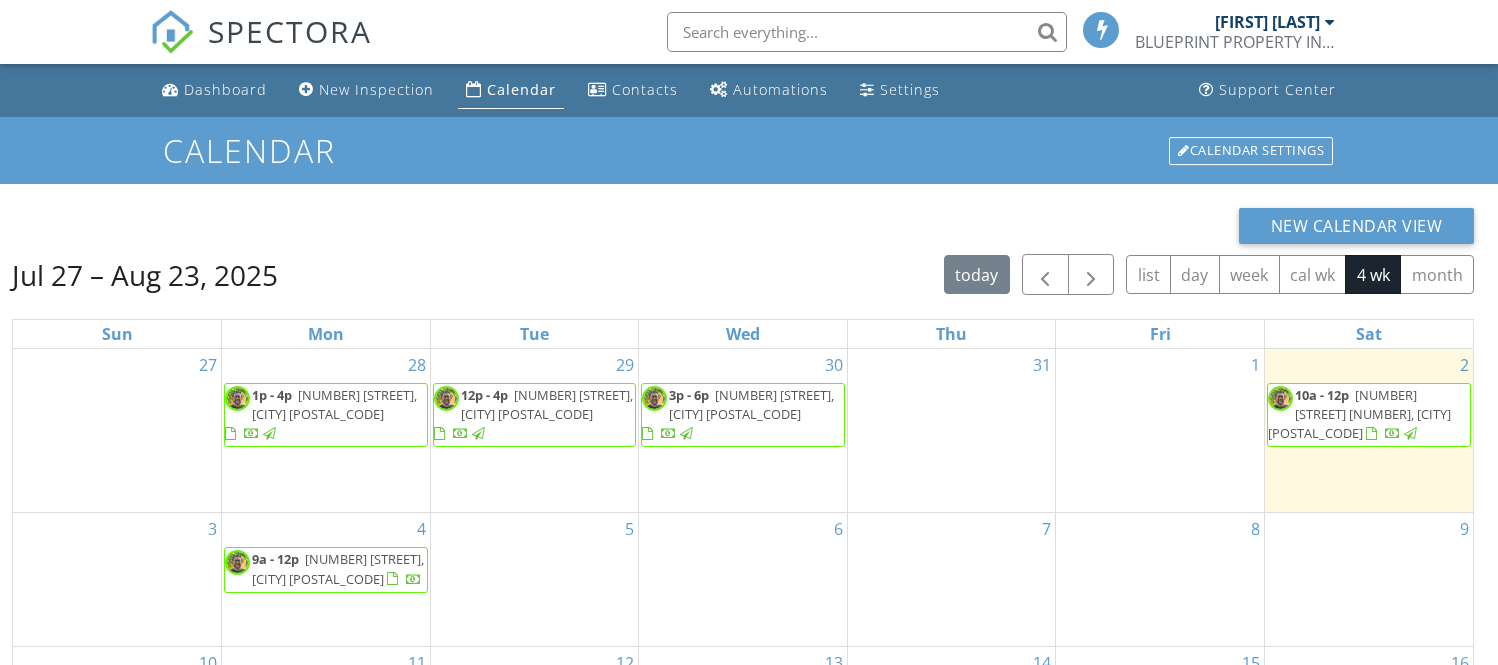 scroll, scrollTop: 0, scrollLeft: 0, axis: both 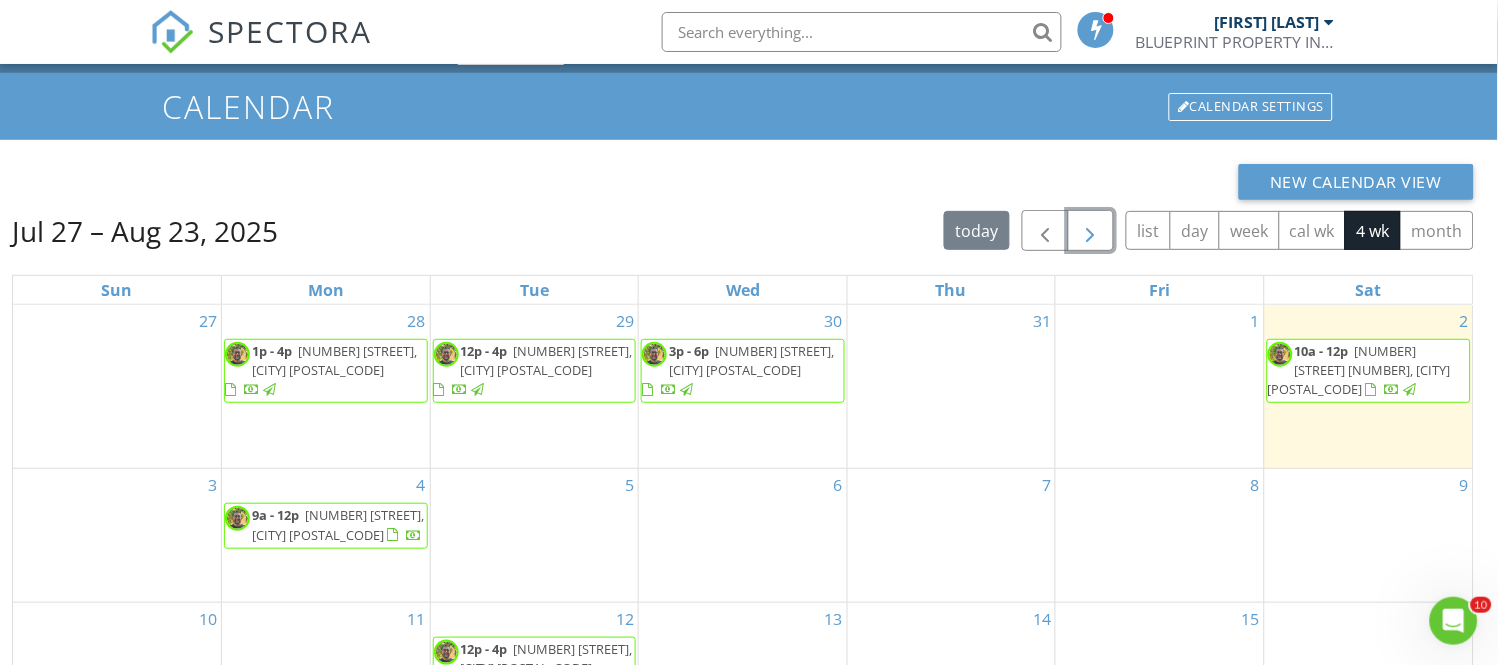 click at bounding box center (1091, 231) 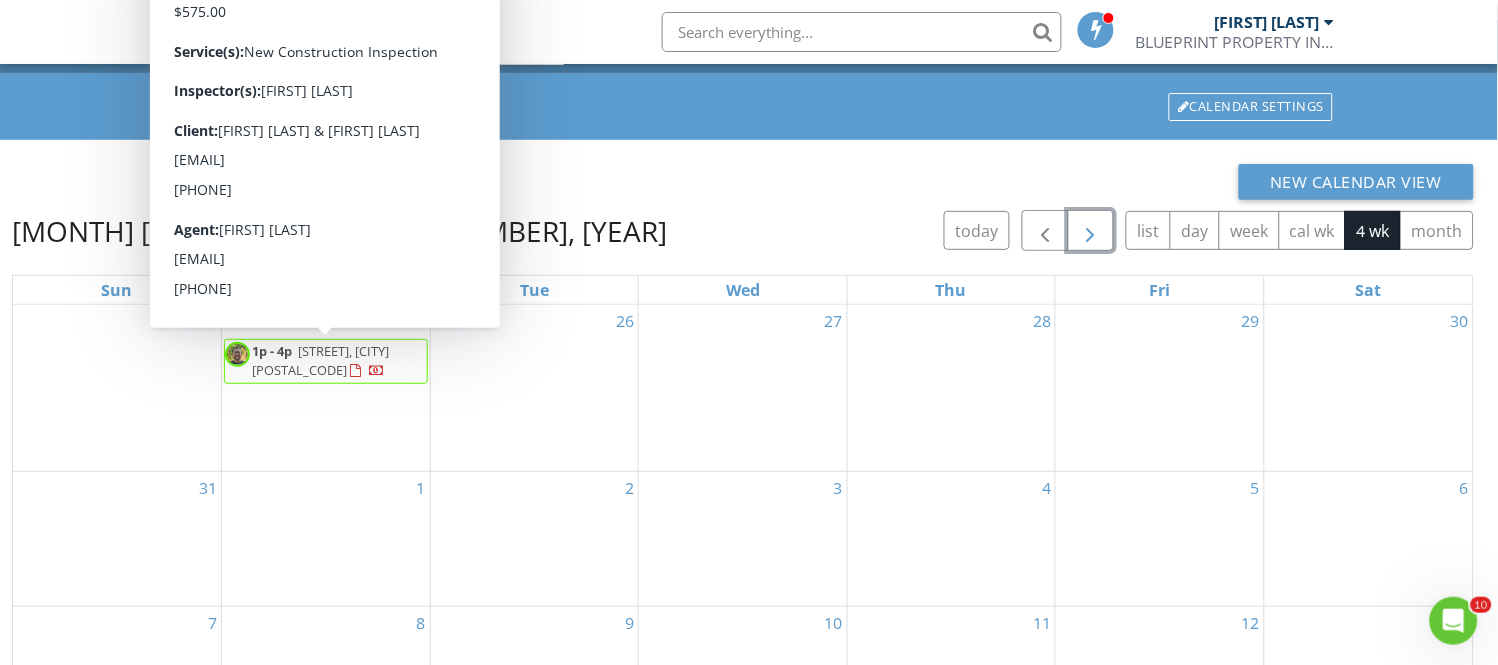 scroll, scrollTop: 0, scrollLeft: 0, axis: both 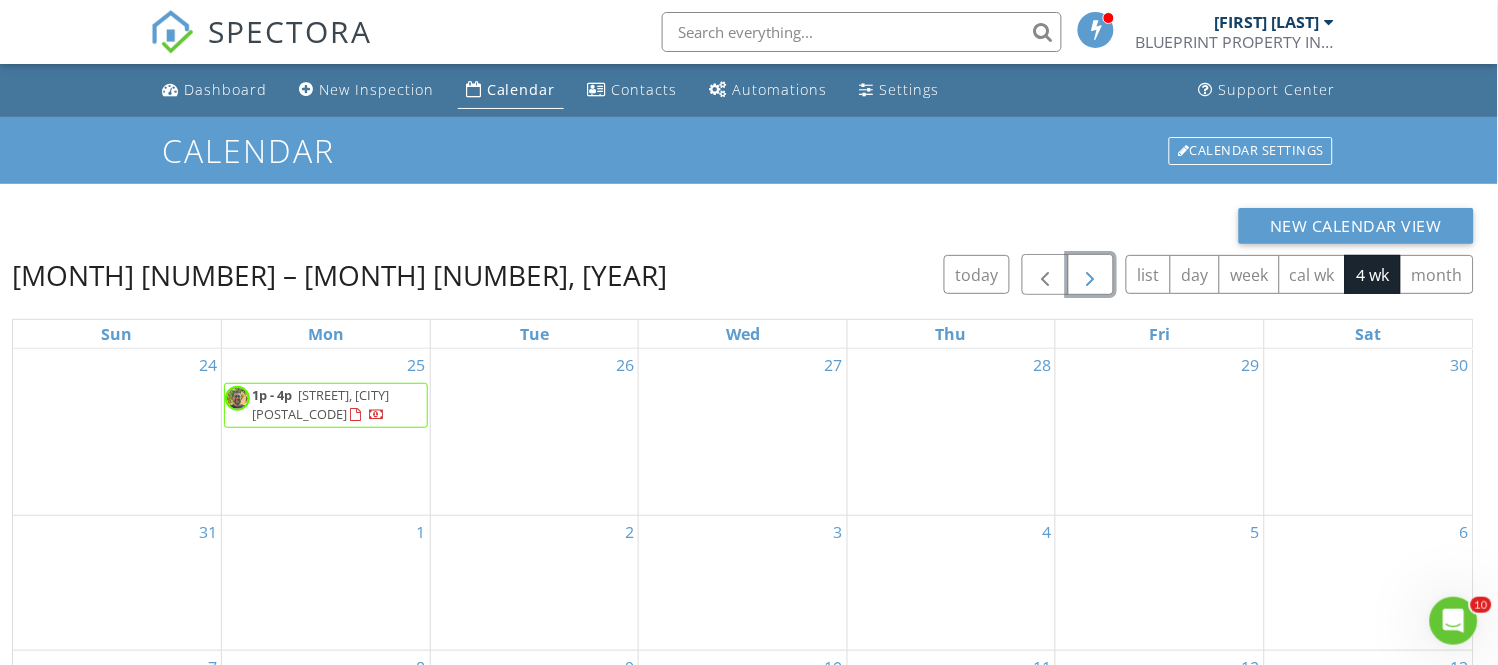 click on "Dampier Dr, Melbourne 32940" at bounding box center (320, 404) 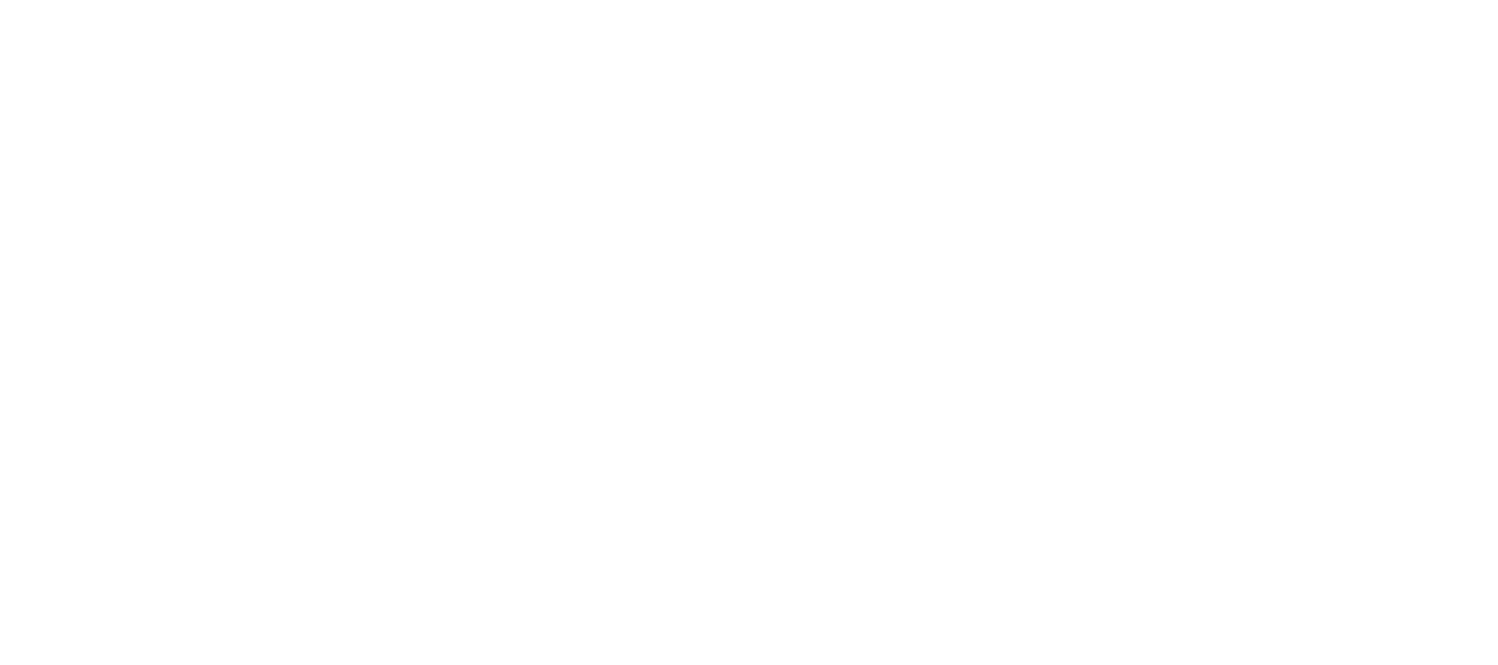 scroll, scrollTop: 0, scrollLeft: 0, axis: both 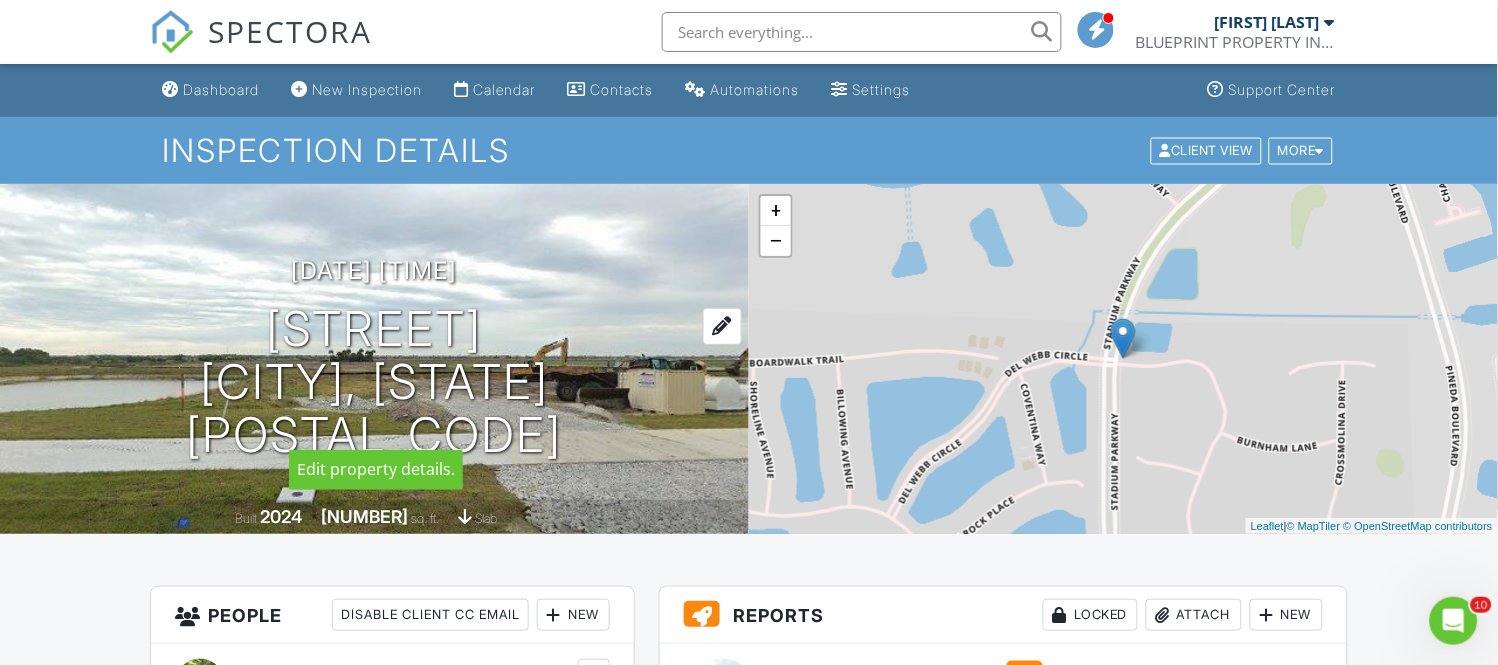 click at bounding box center [722, 326] 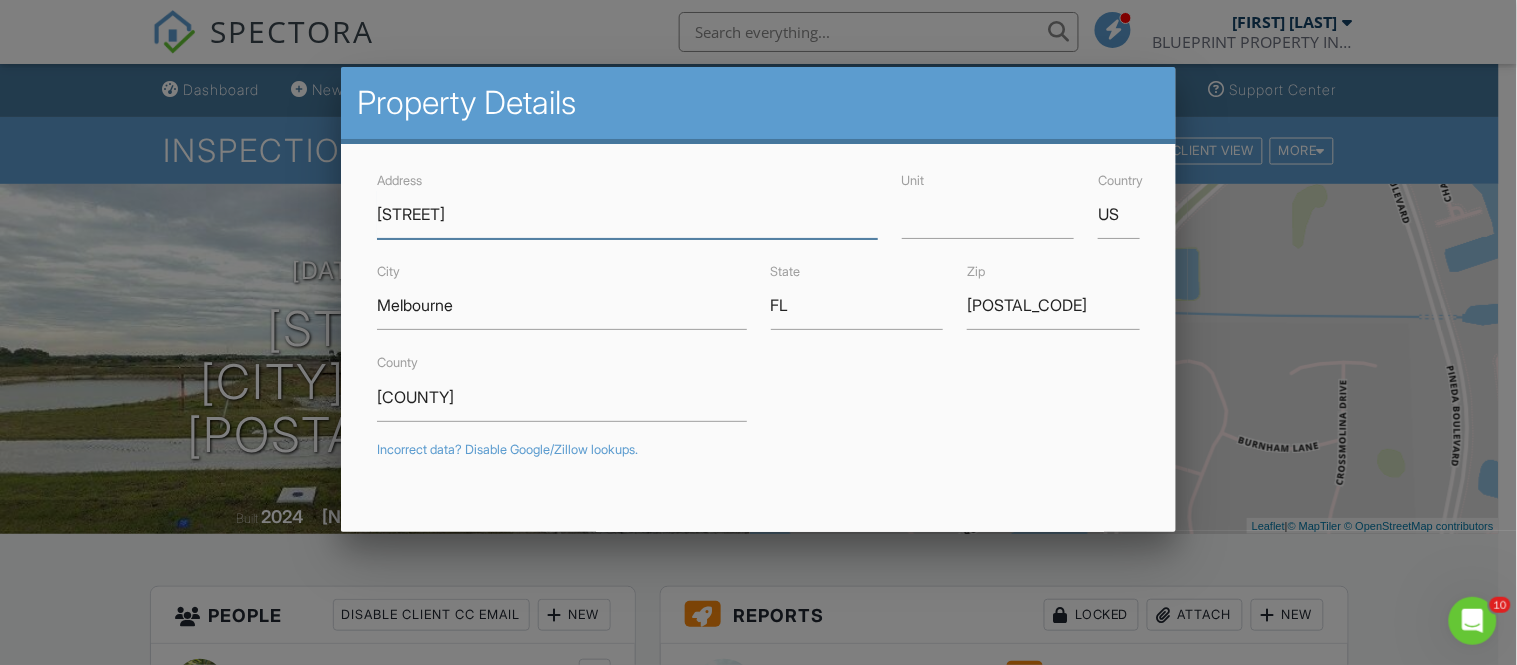 click on "Dampier Dr" at bounding box center (627, 214) 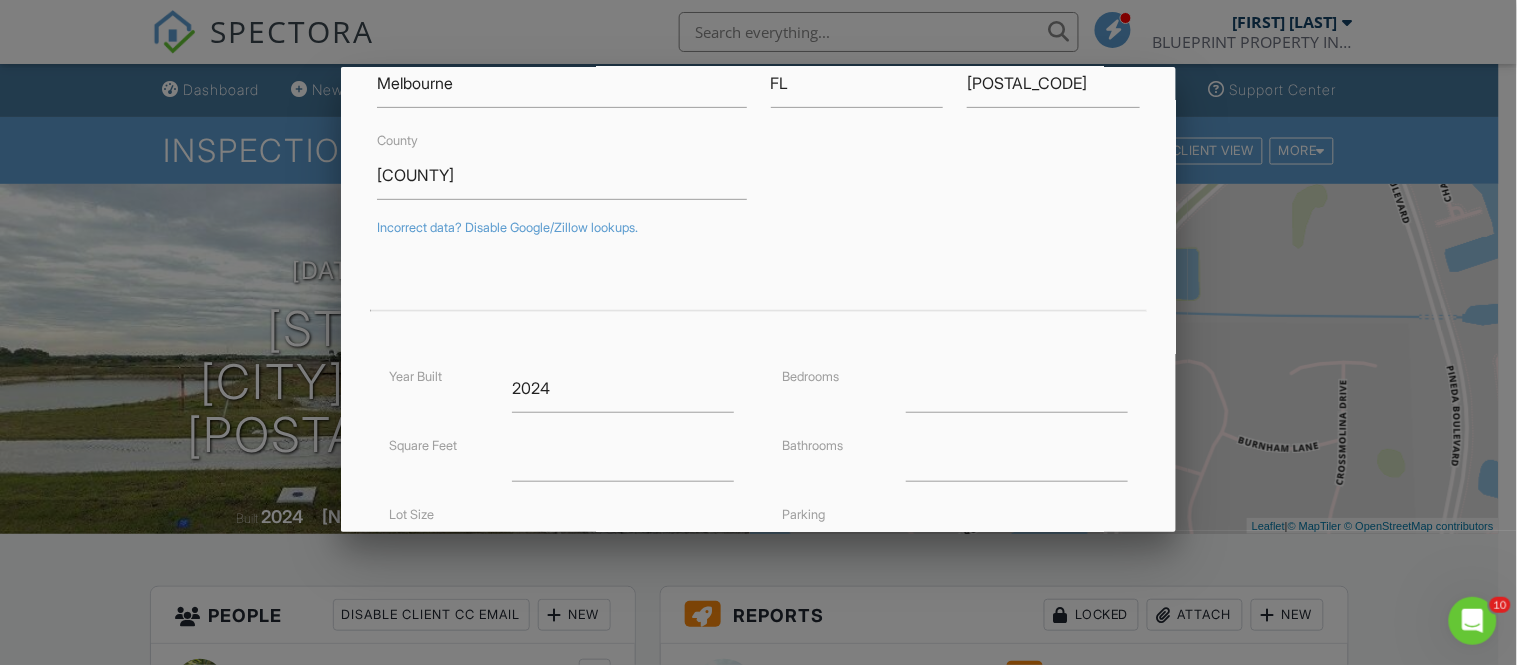scroll, scrollTop: 333, scrollLeft: 0, axis: vertical 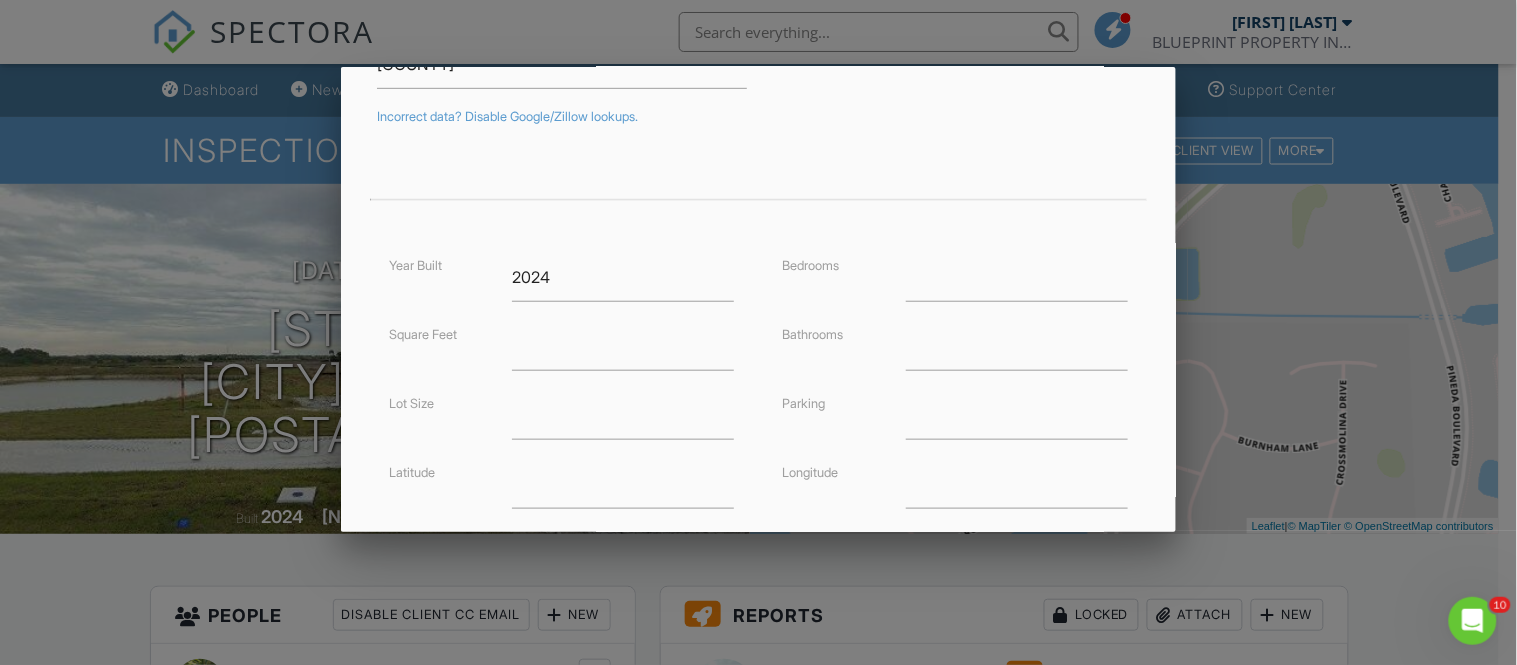 type on "2884 Dampier Dr" 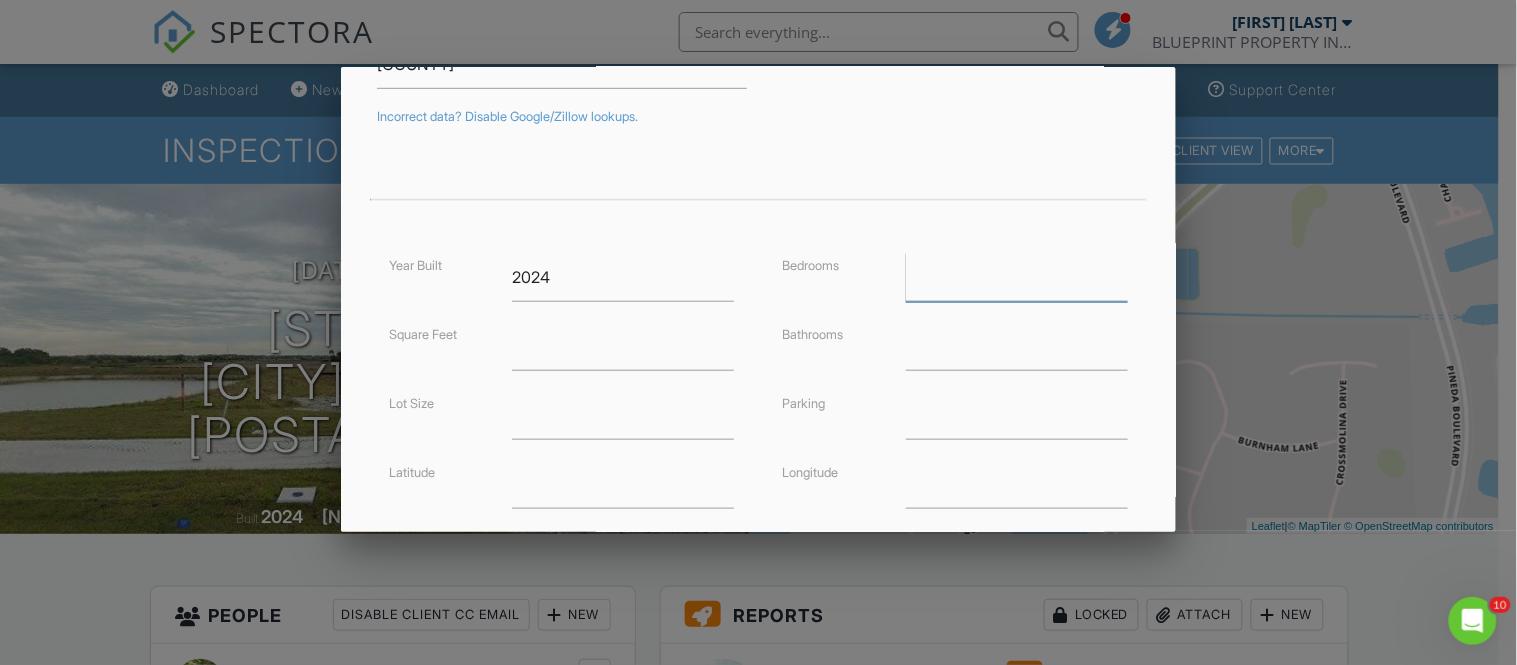 click at bounding box center (1017, 277) 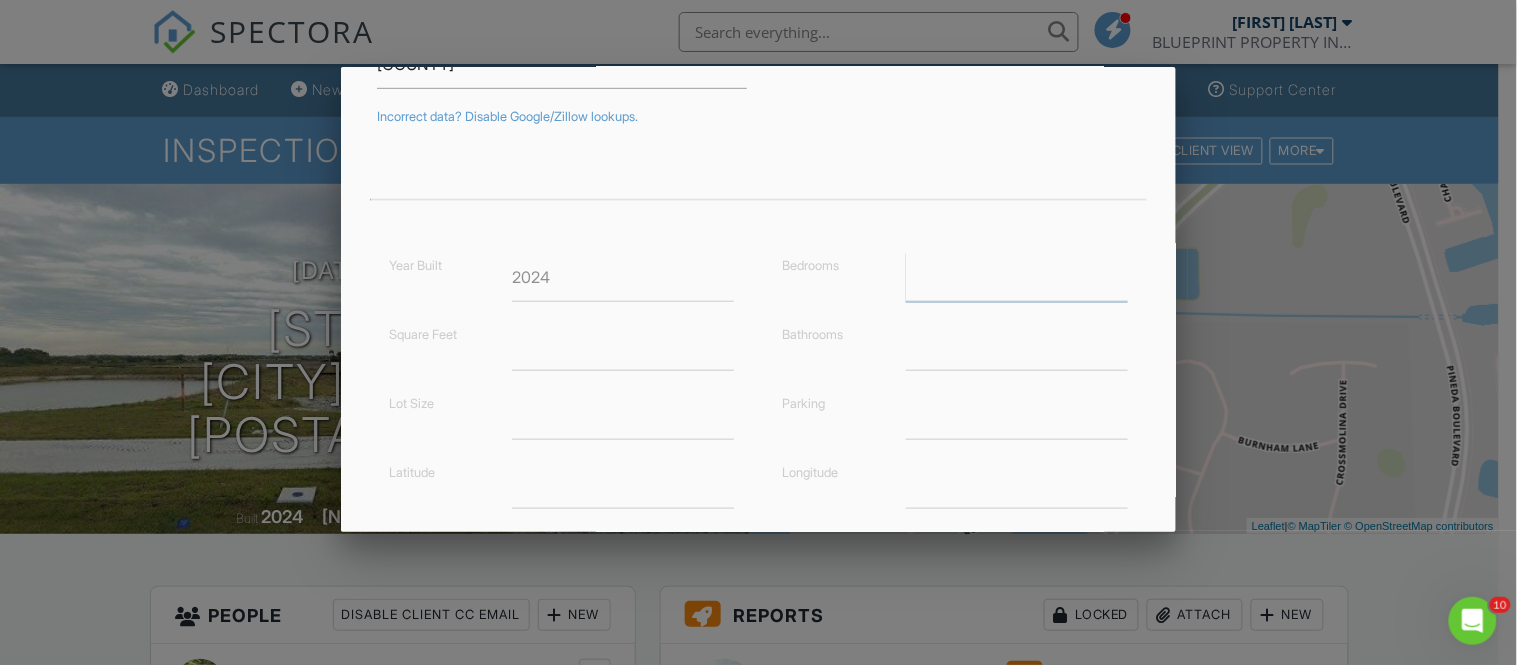 type on "28.2021958" 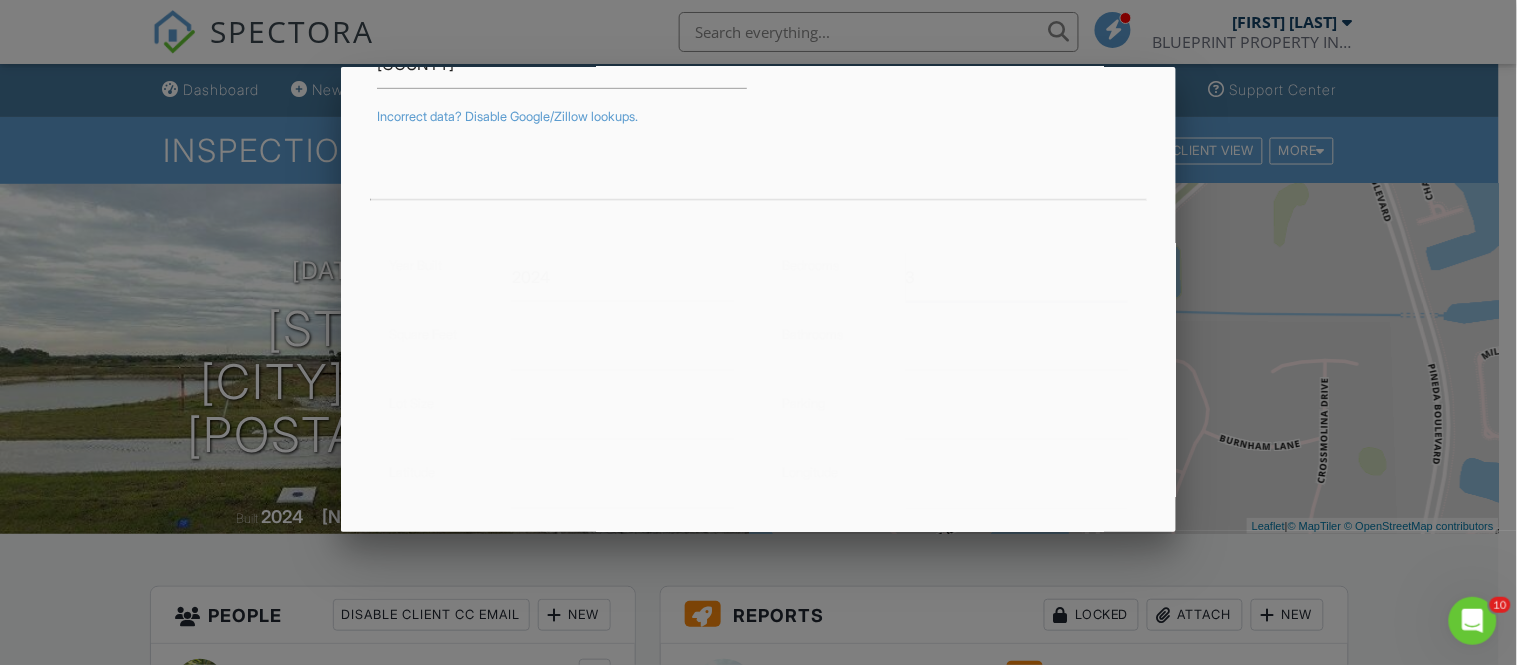 type on "3" 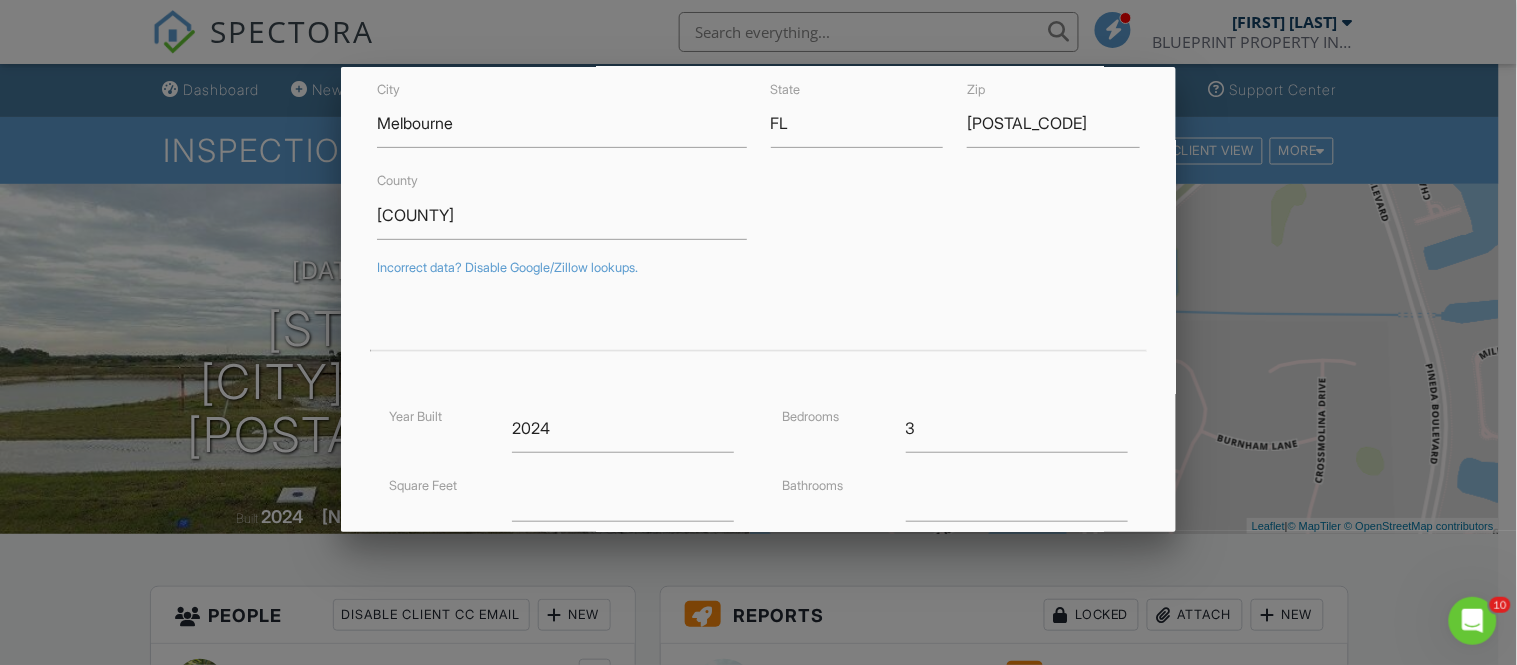 scroll, scrollTop: 333, scrollLeft: 0, axis: vertical 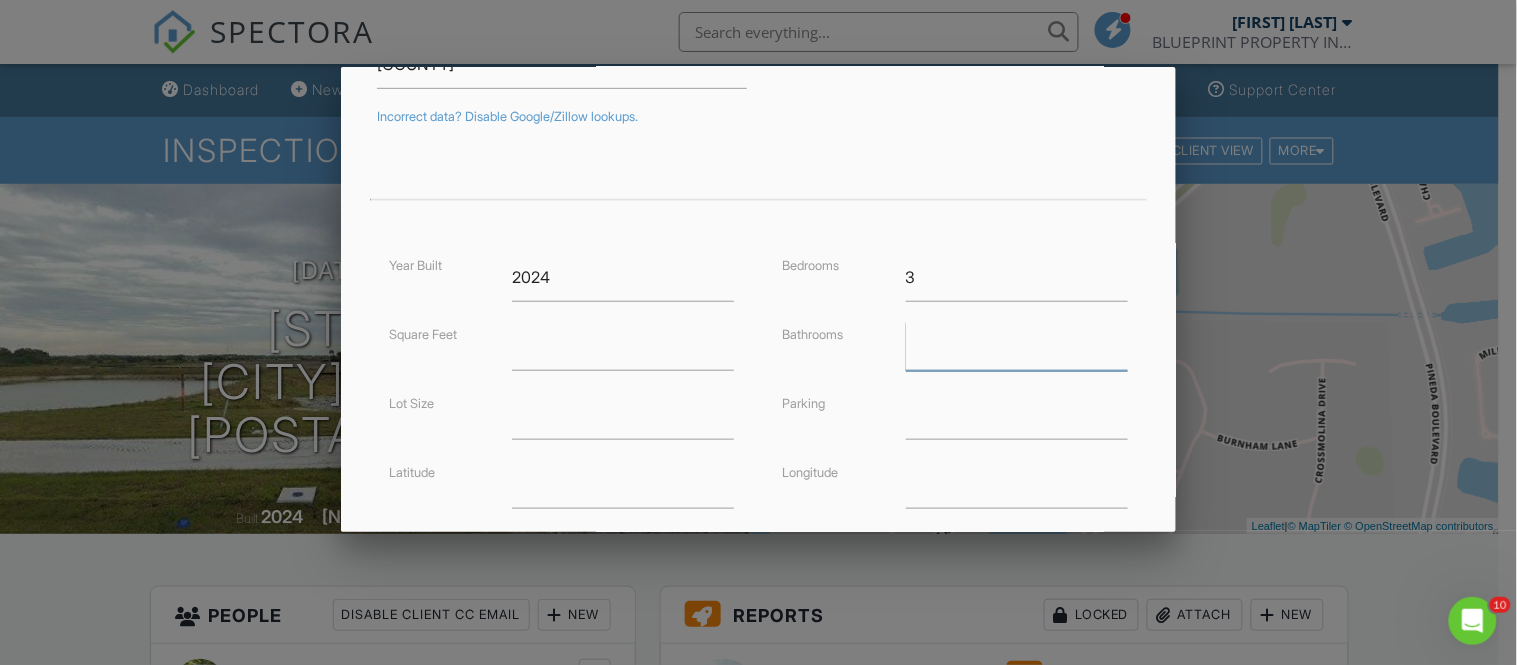 click at bounding box center (1017, 346) 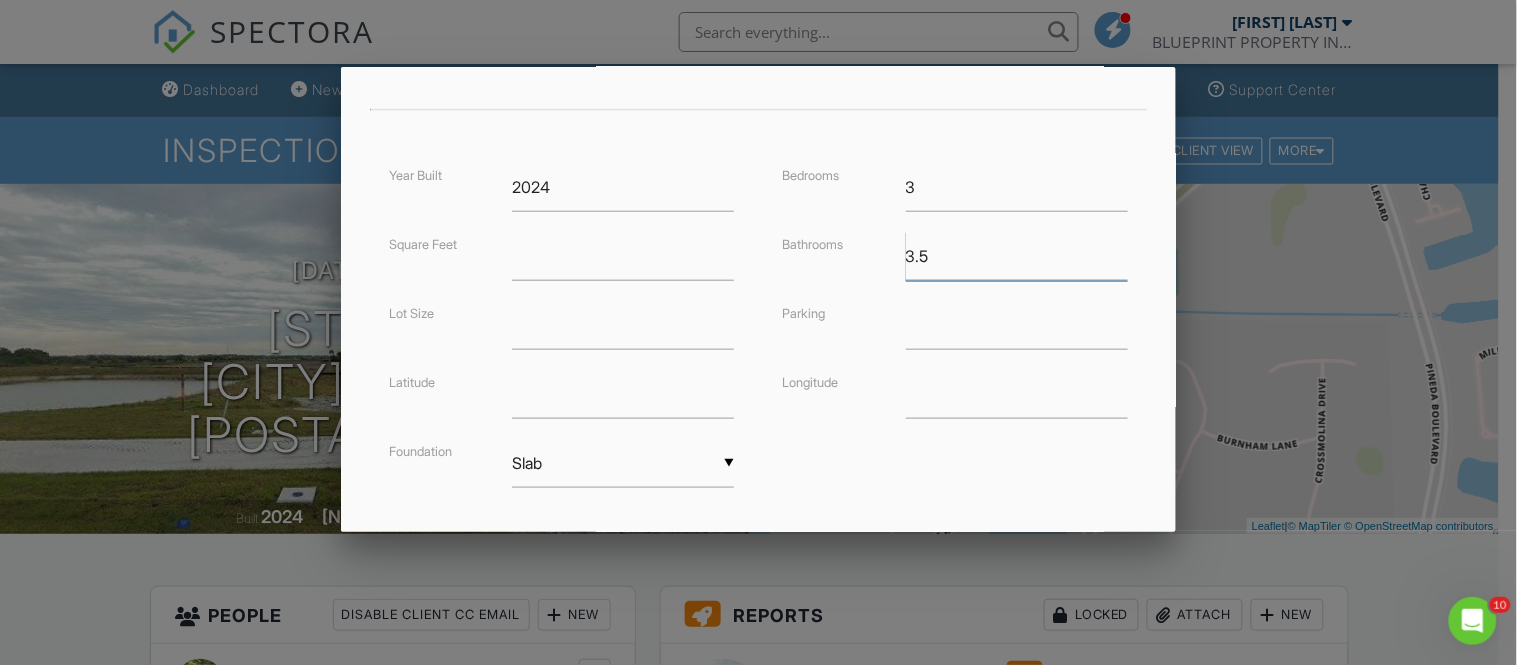 scroll, scrollTop: 534, scrollLeft: 0, axis: vertical 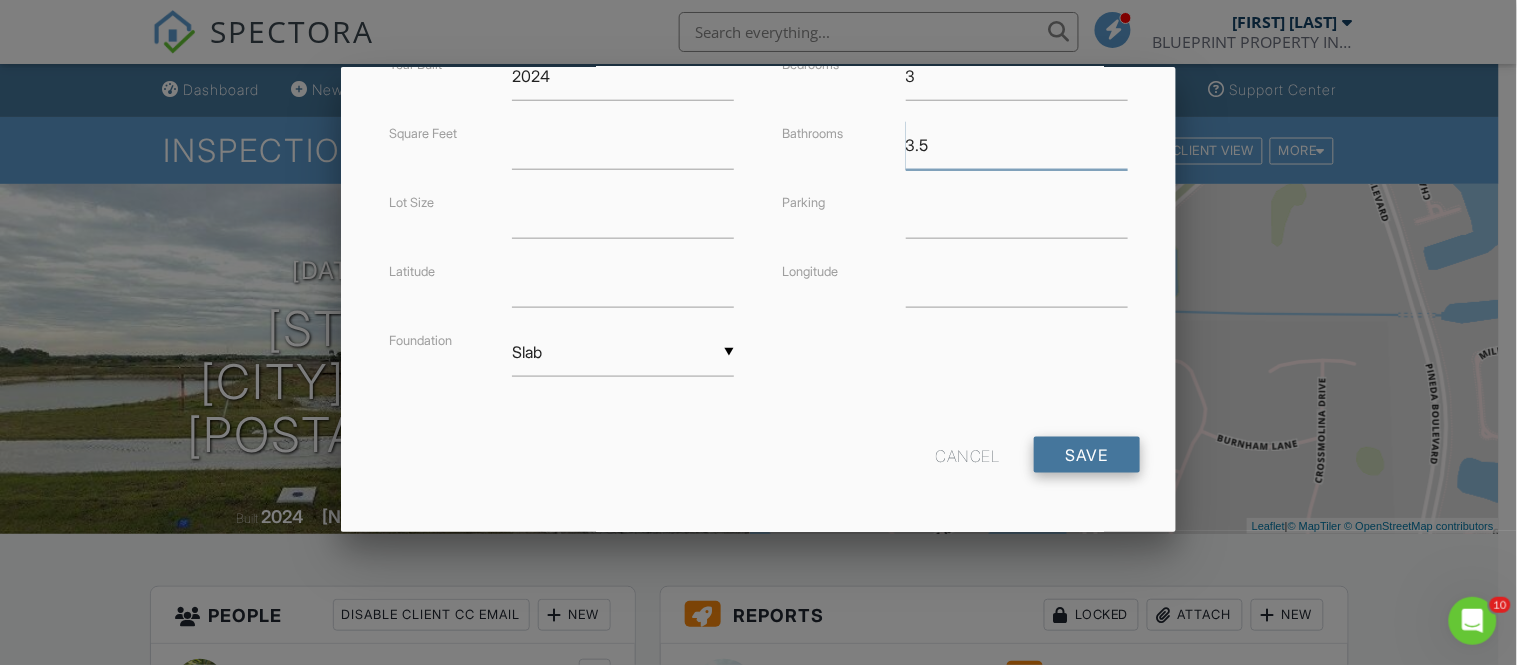 type on "3.5" 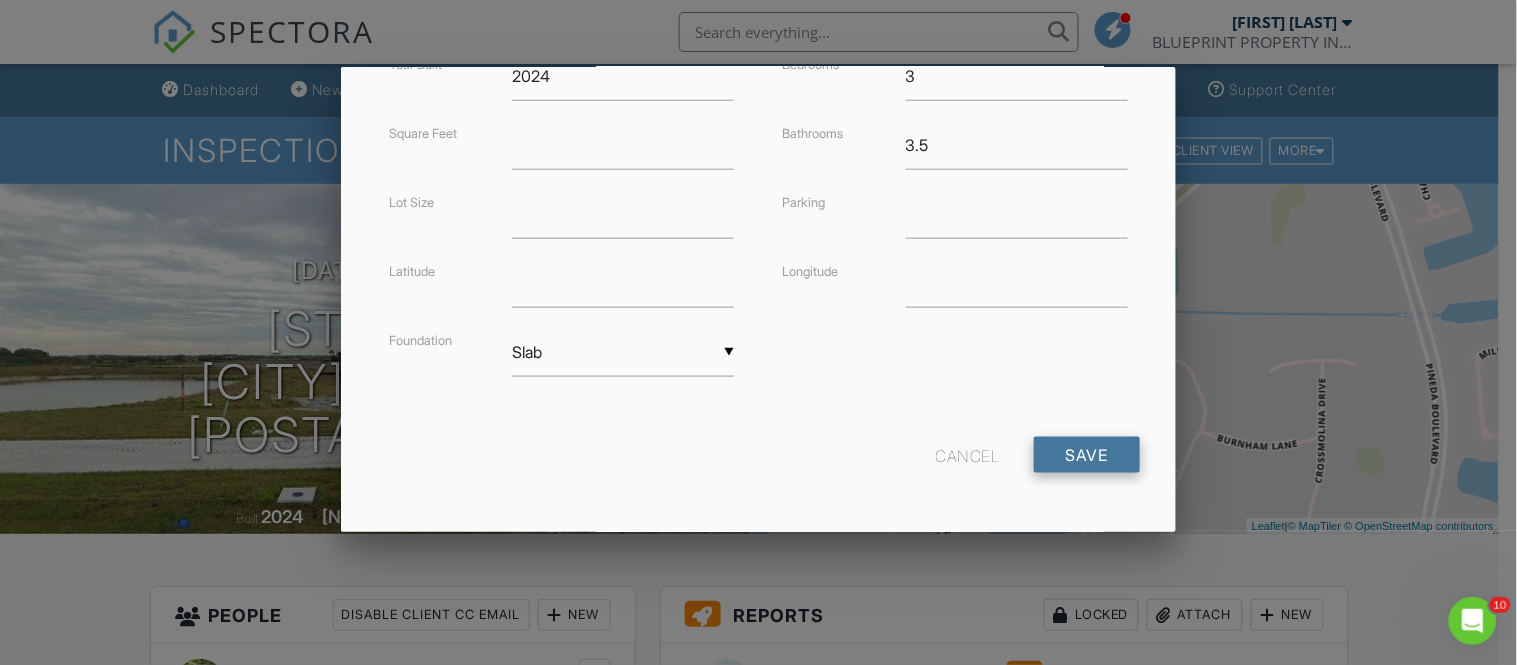 click on "Save" at bounding box center [1087, 455] 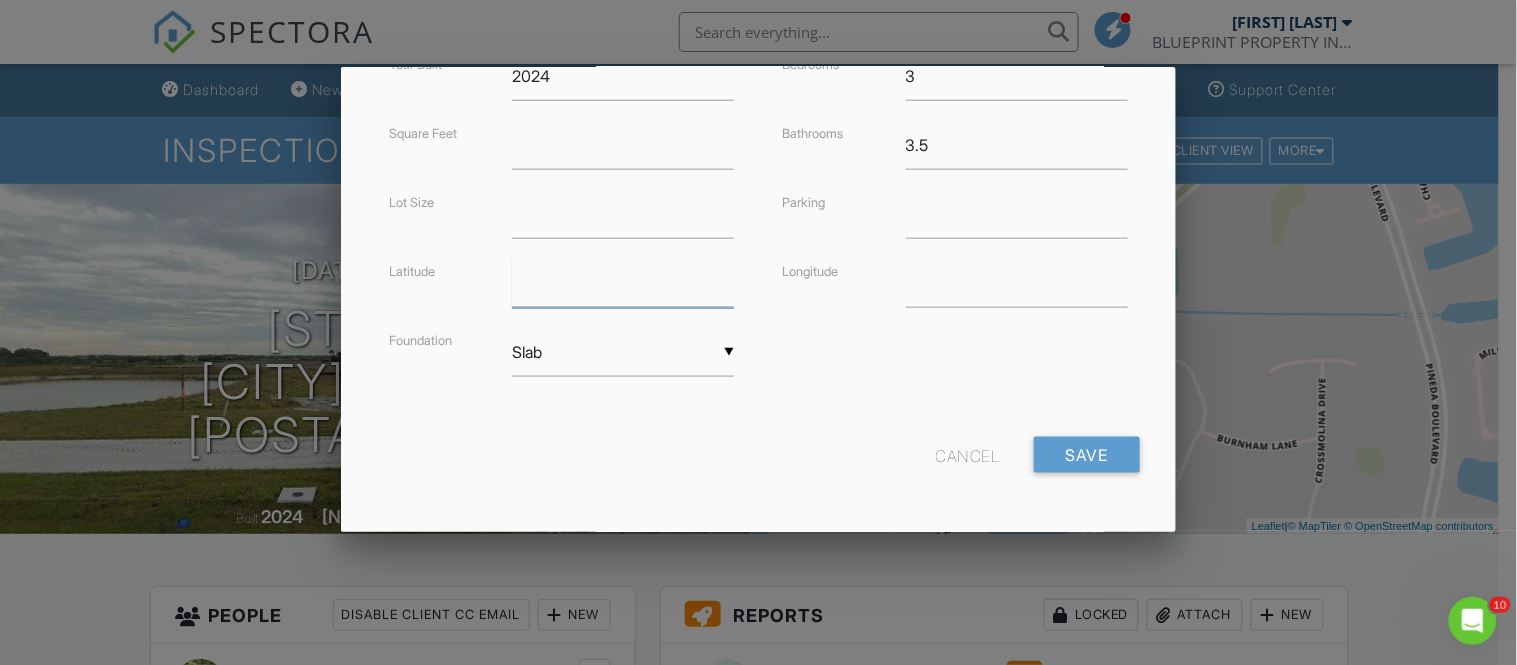 click on "28.2021958" at bounding box center [623, 283] 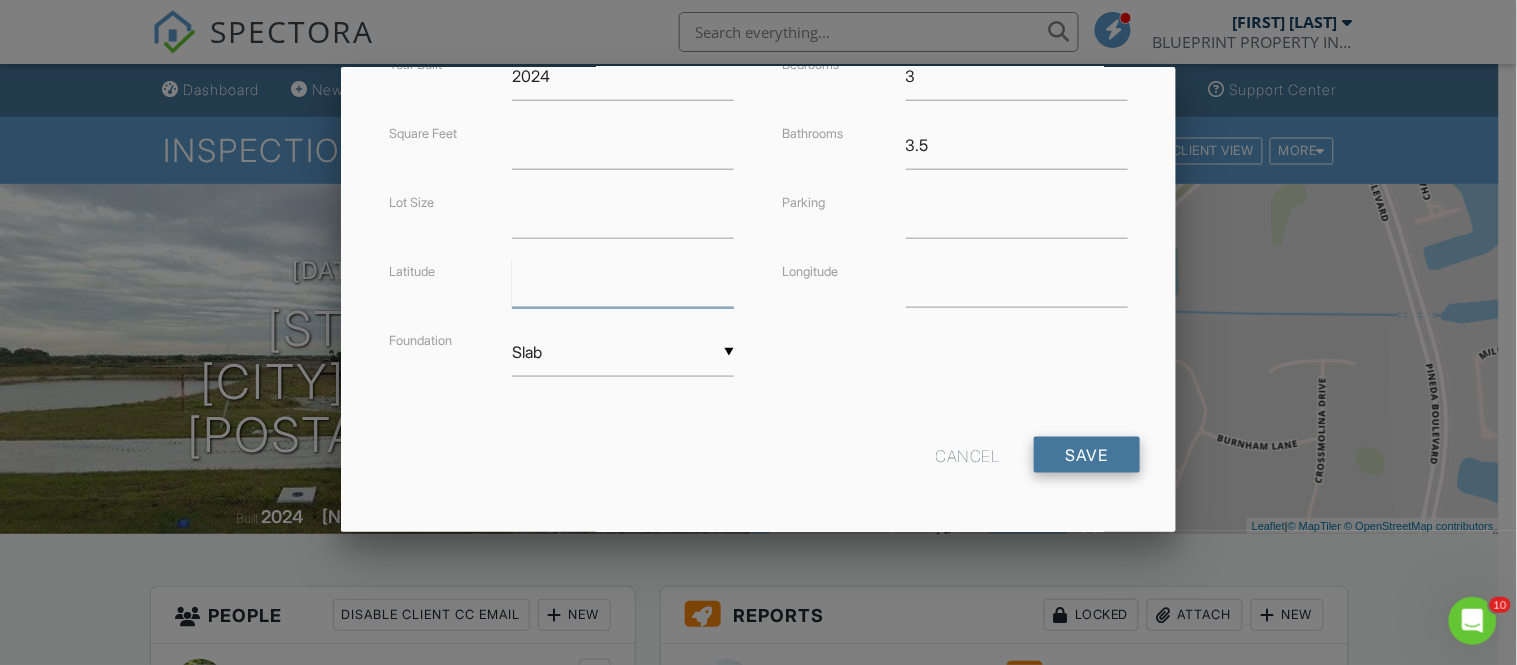 type on "28.202195" 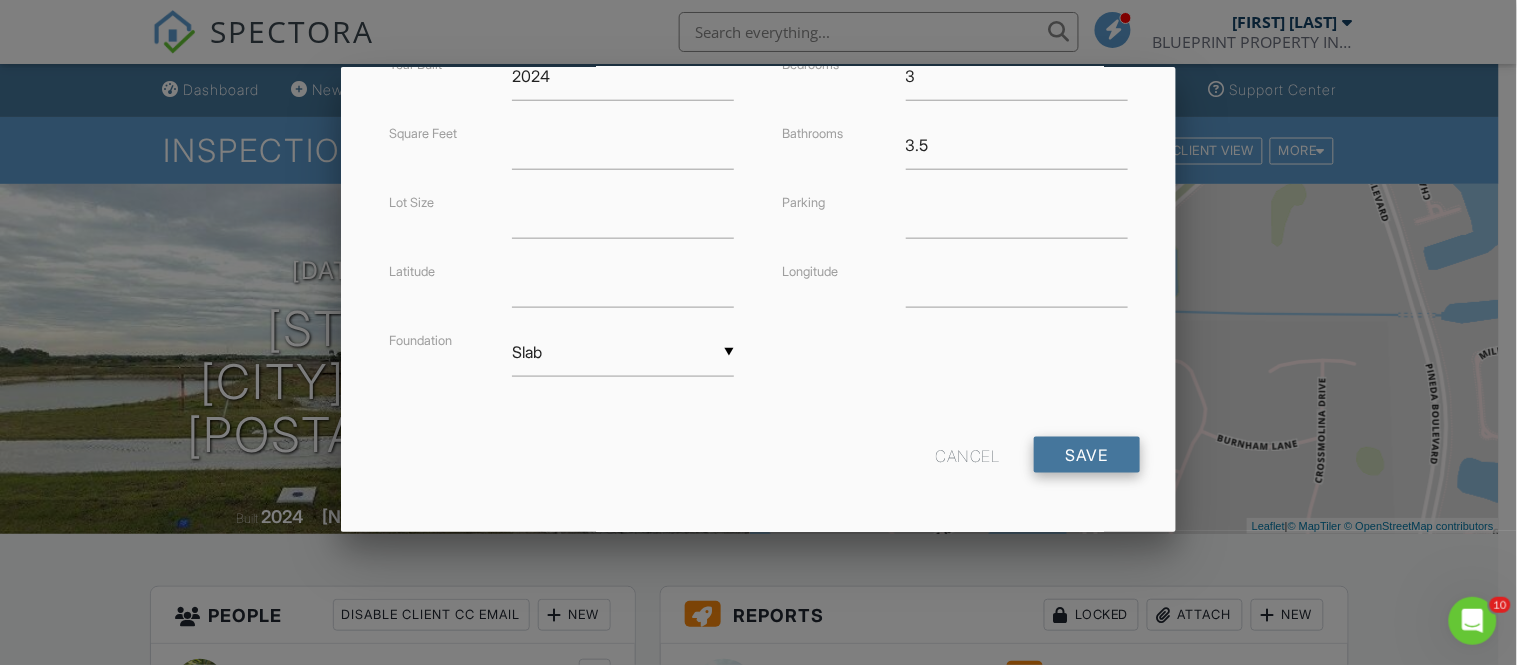 click on "Save" at bounding box center [1087, 455] 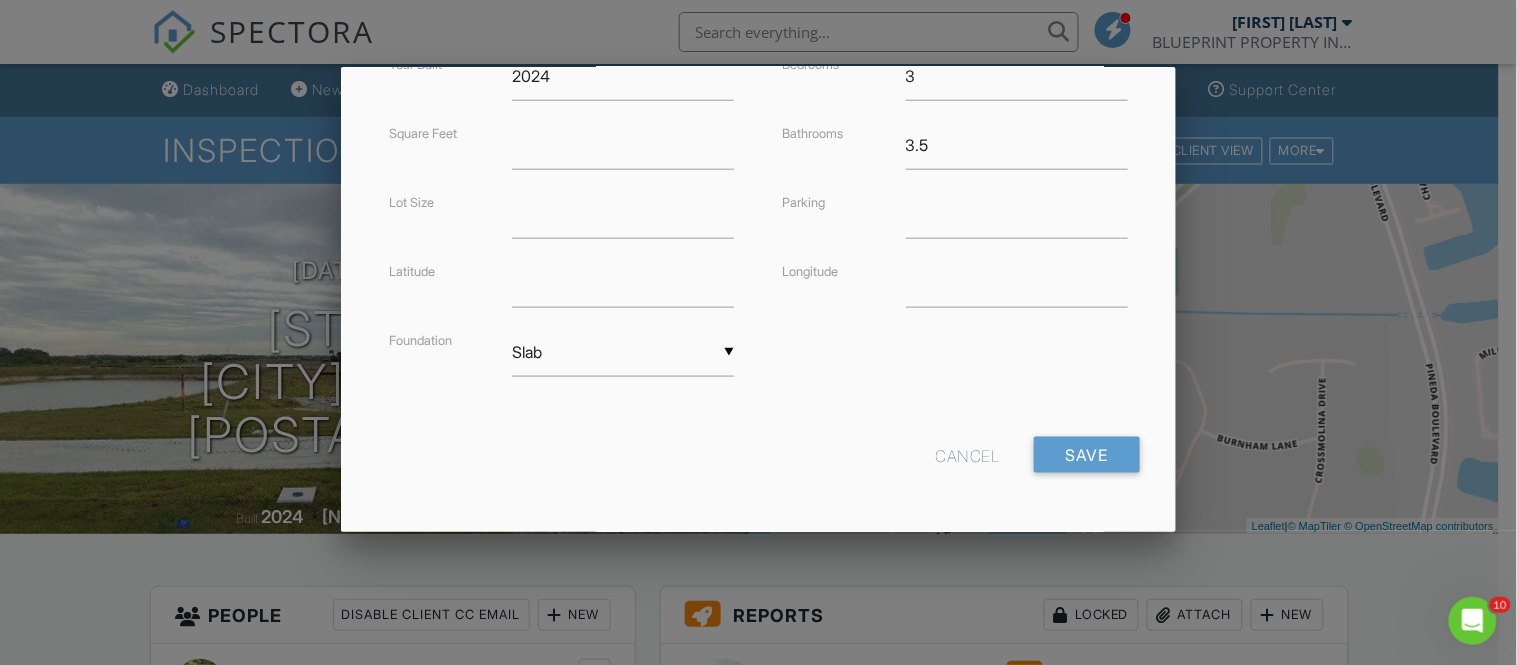 click on "Year Built
2024
Square Feet
2743
Lot Size
Latitude
28.202195
Foundation
▼ Slab Basement Slab Crawlspace
Basement
Slab
Crawlspace
Bedrooms
3
Bathrooms
3.5
Parking
Longitude
-80.7394372999911" at bounding box center (758, 234) 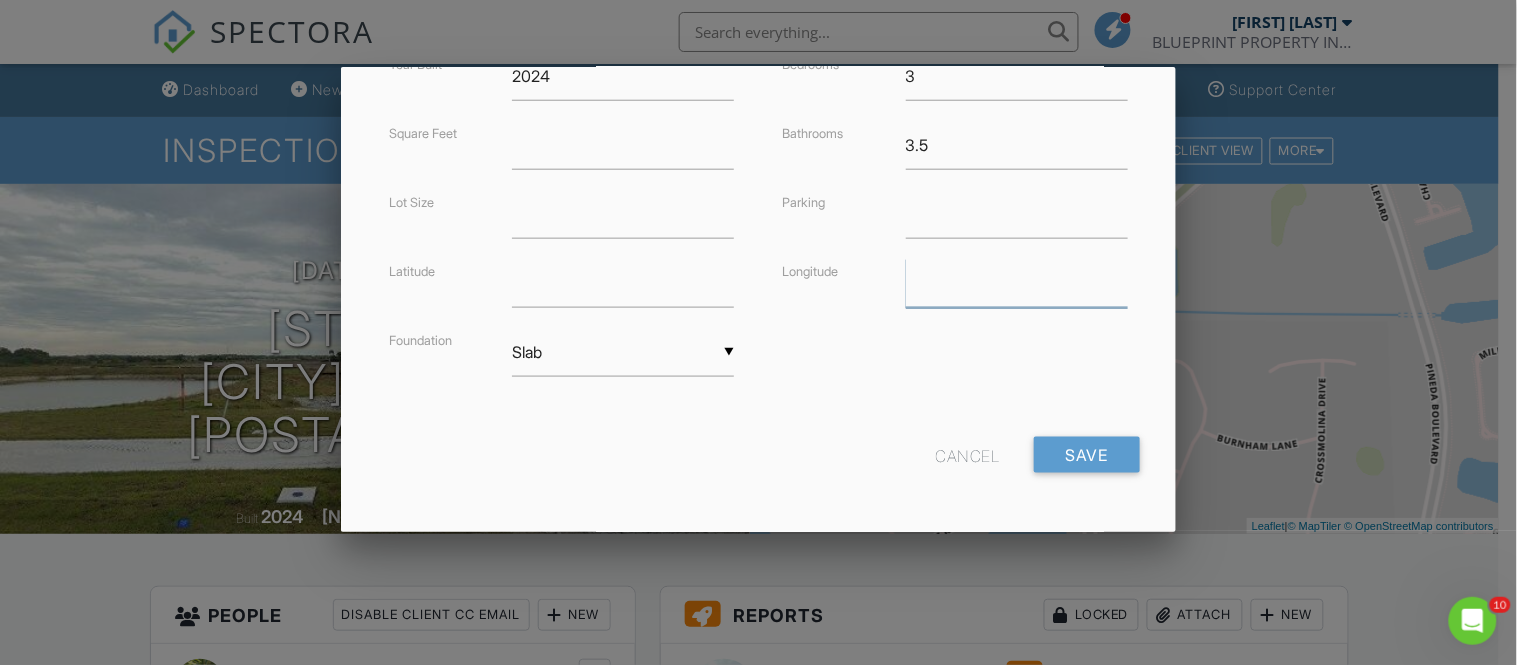 click on "-80.7394372999911" at bounding box center [1017, 283] 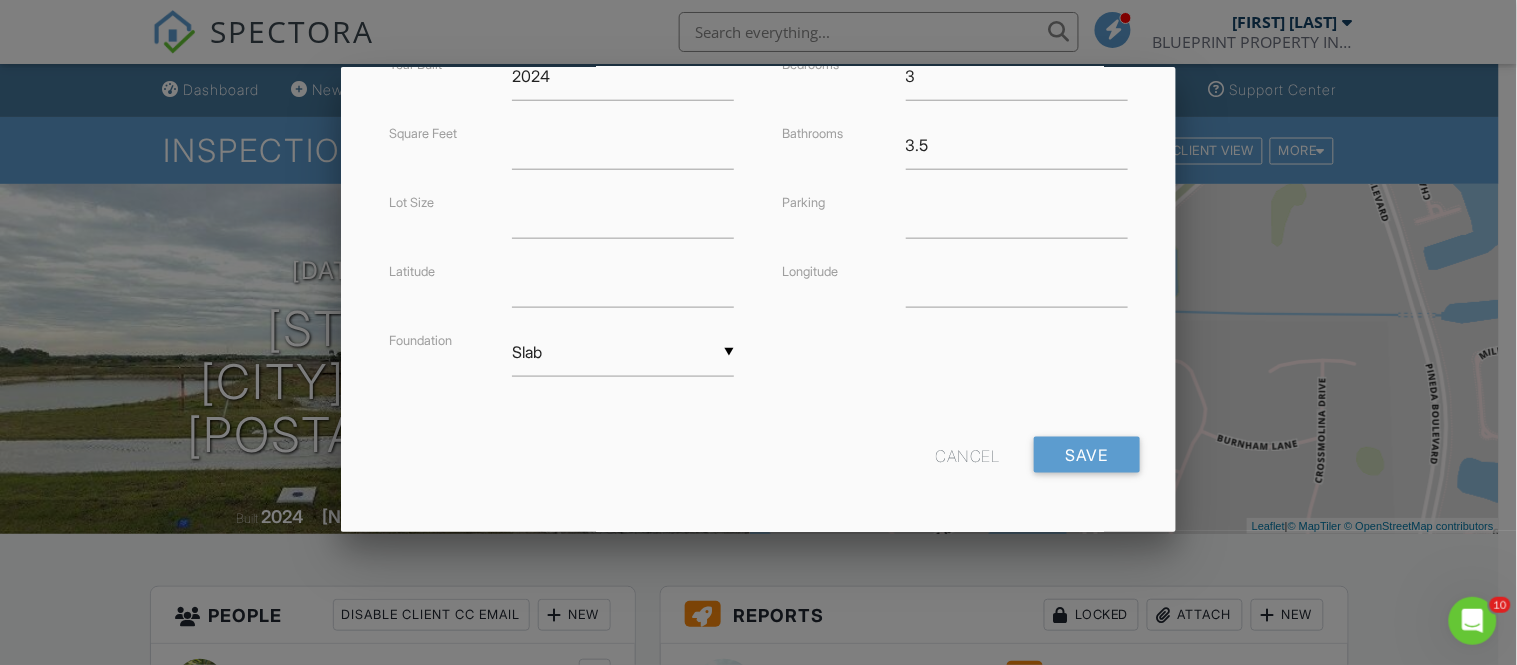 click on "Cancel
Save" at bounding box center (758, 462) 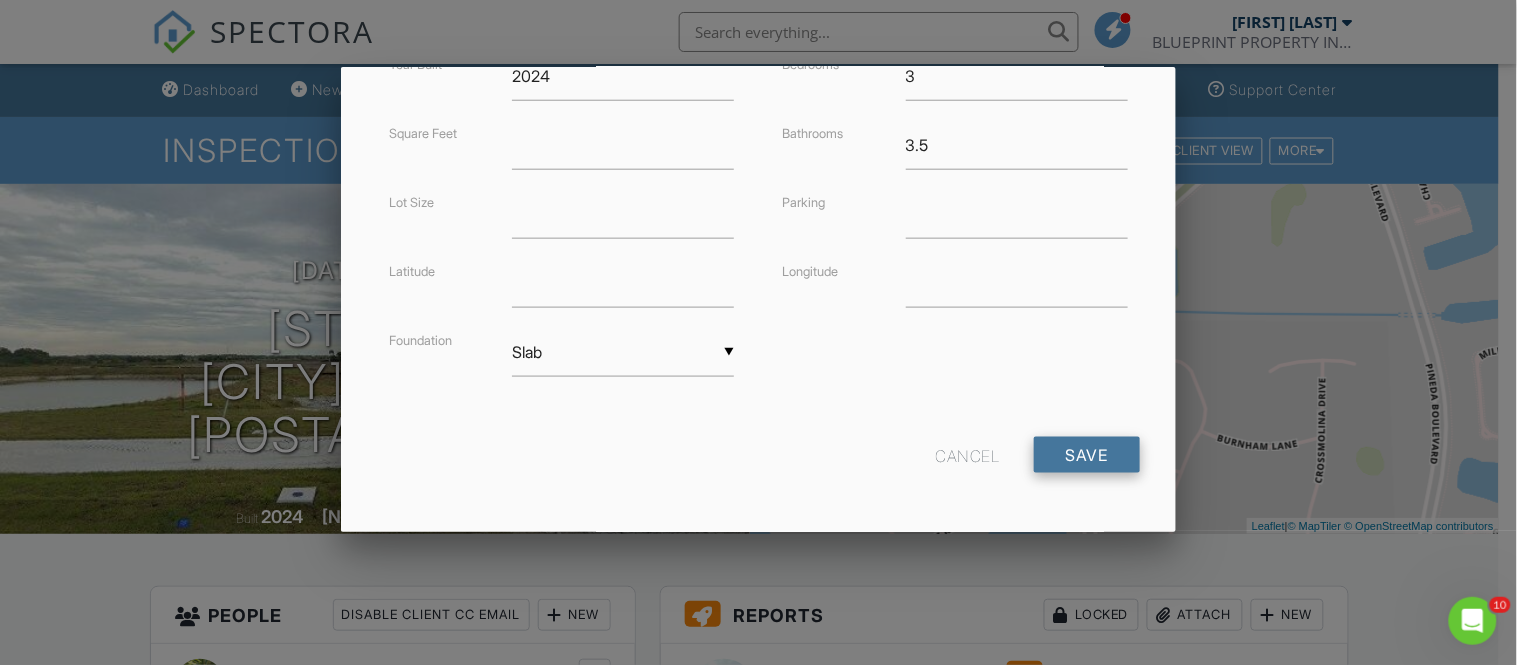 click on "Save" at bounding box center (1087, 455) 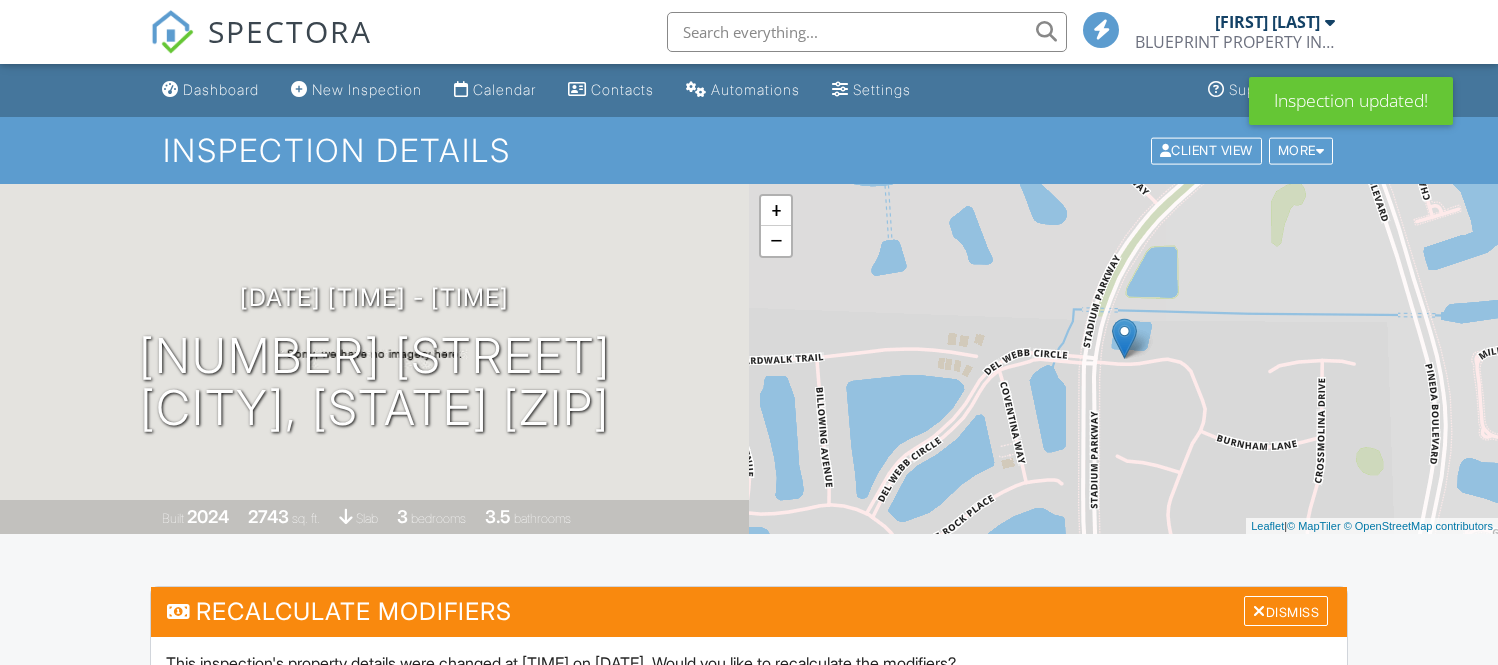 scroll, scrollTop: 666, scrollLeft: 0, axis: vertical 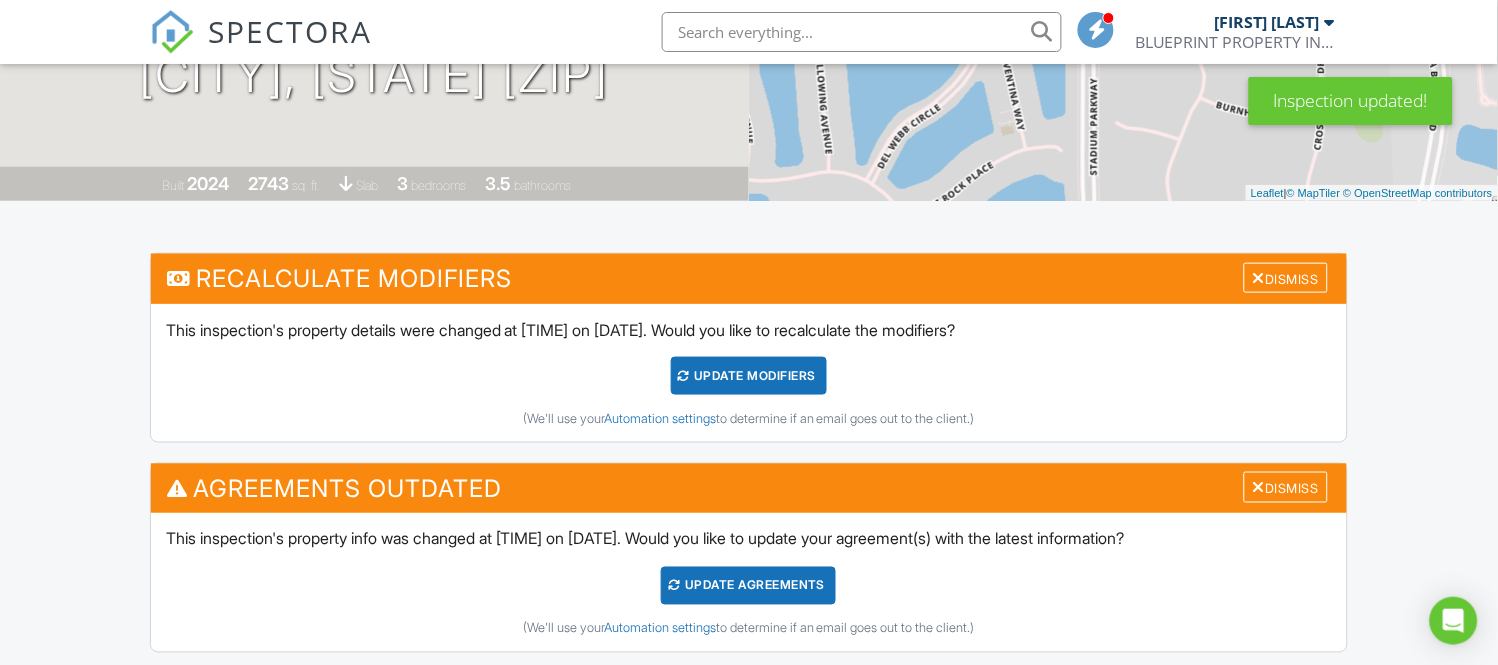 click on "UPDATE Modifiers" at bounding box center (749, 376) 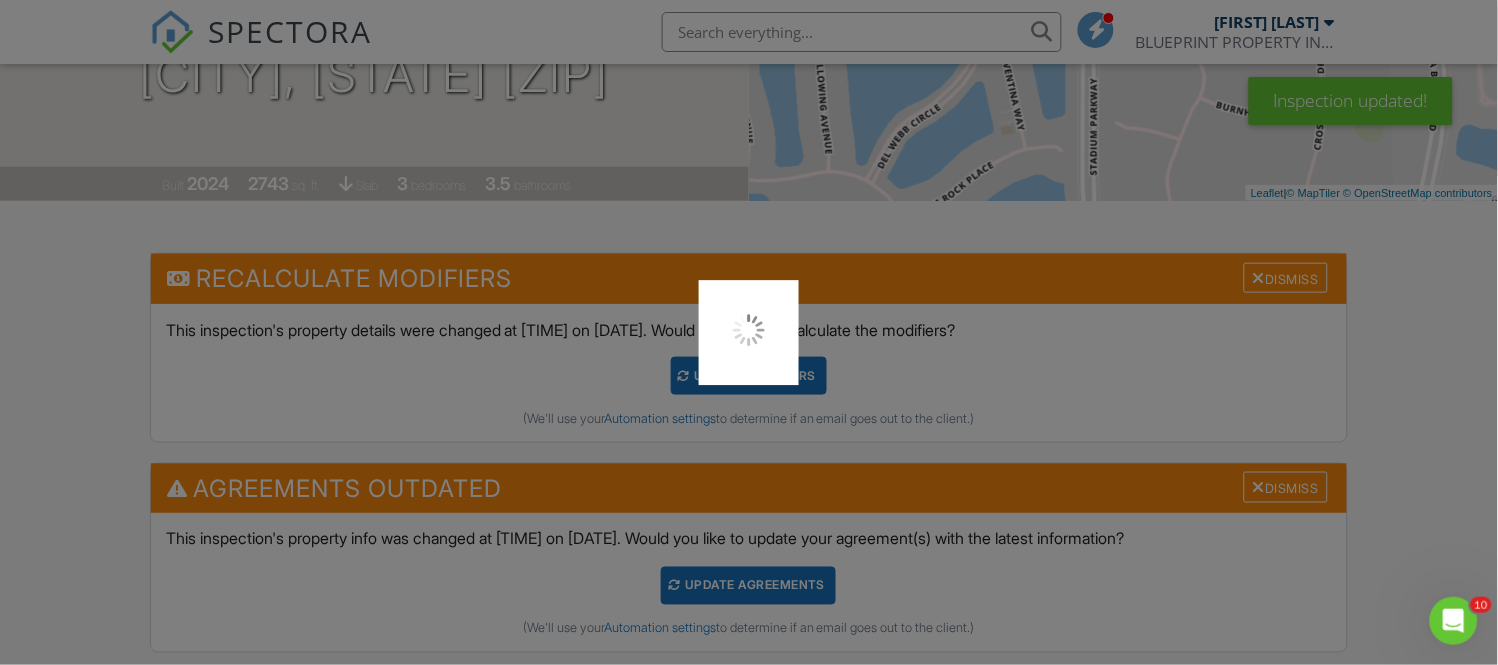 scroll, scrollTop: 0, scrollLeft: 0, axis: both 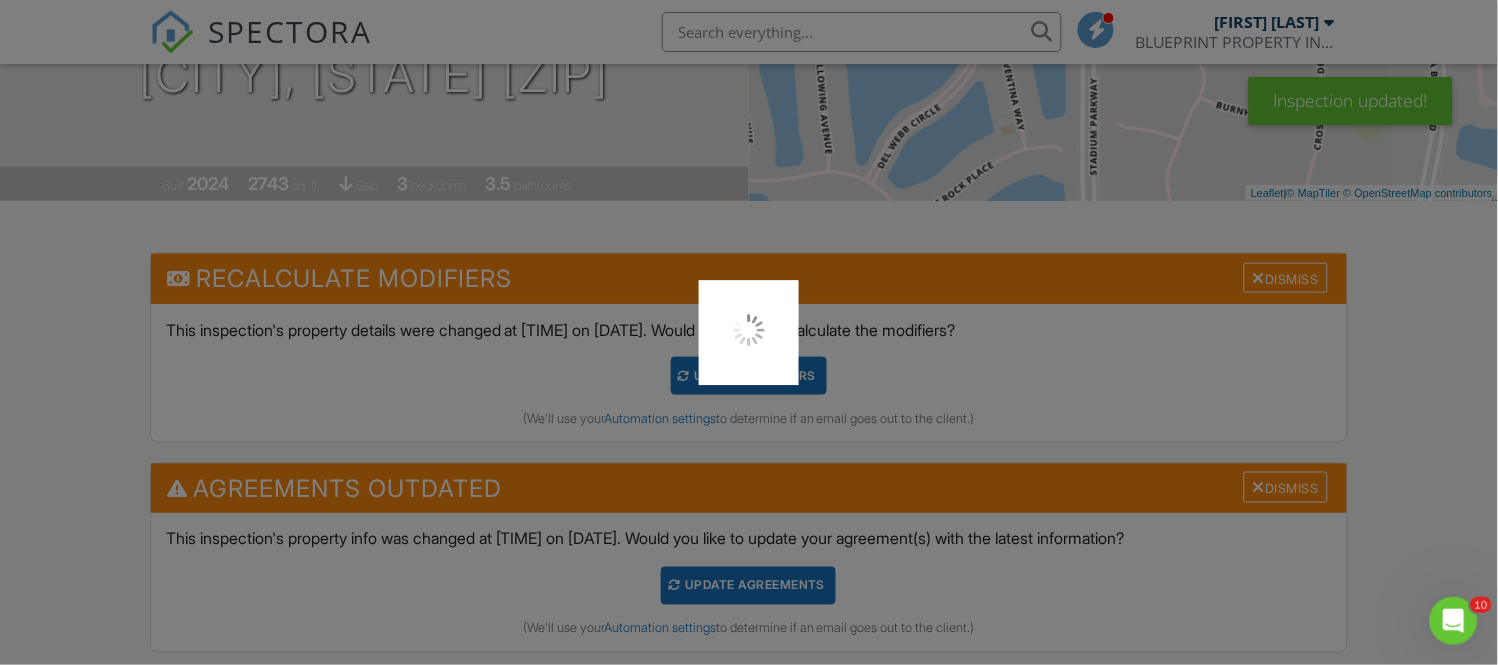 click at bounding box center [749, 332] 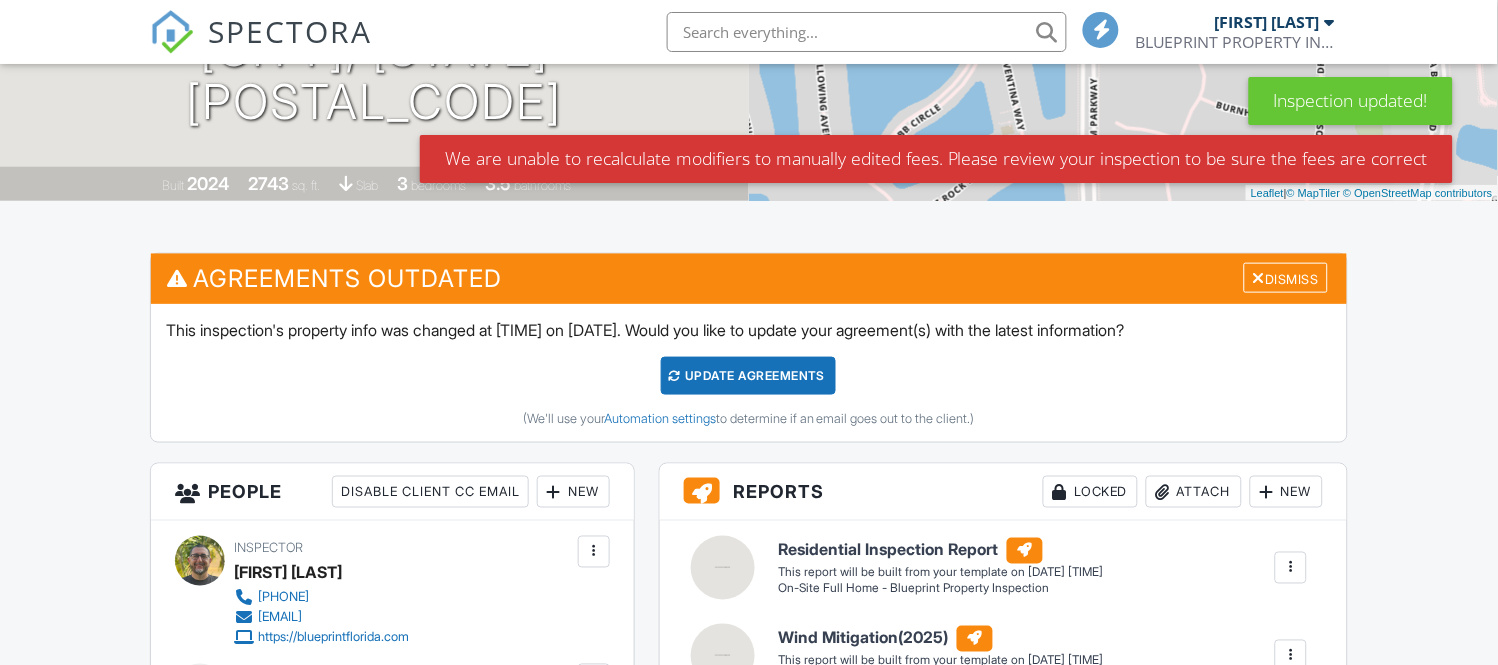 scroll, scrollTop: 222, scrollLeft: 0, axis: vertical 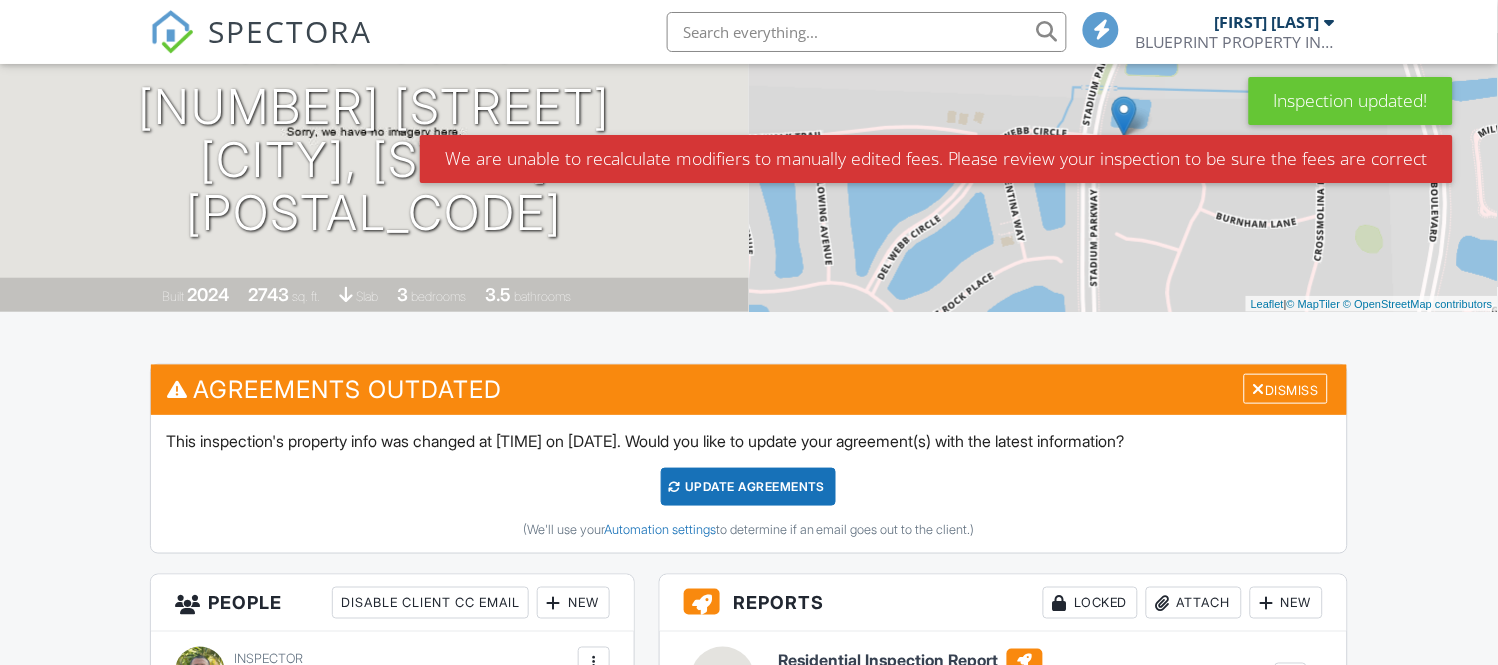 click on "Update Agreements" at bounding box center (748, 487) 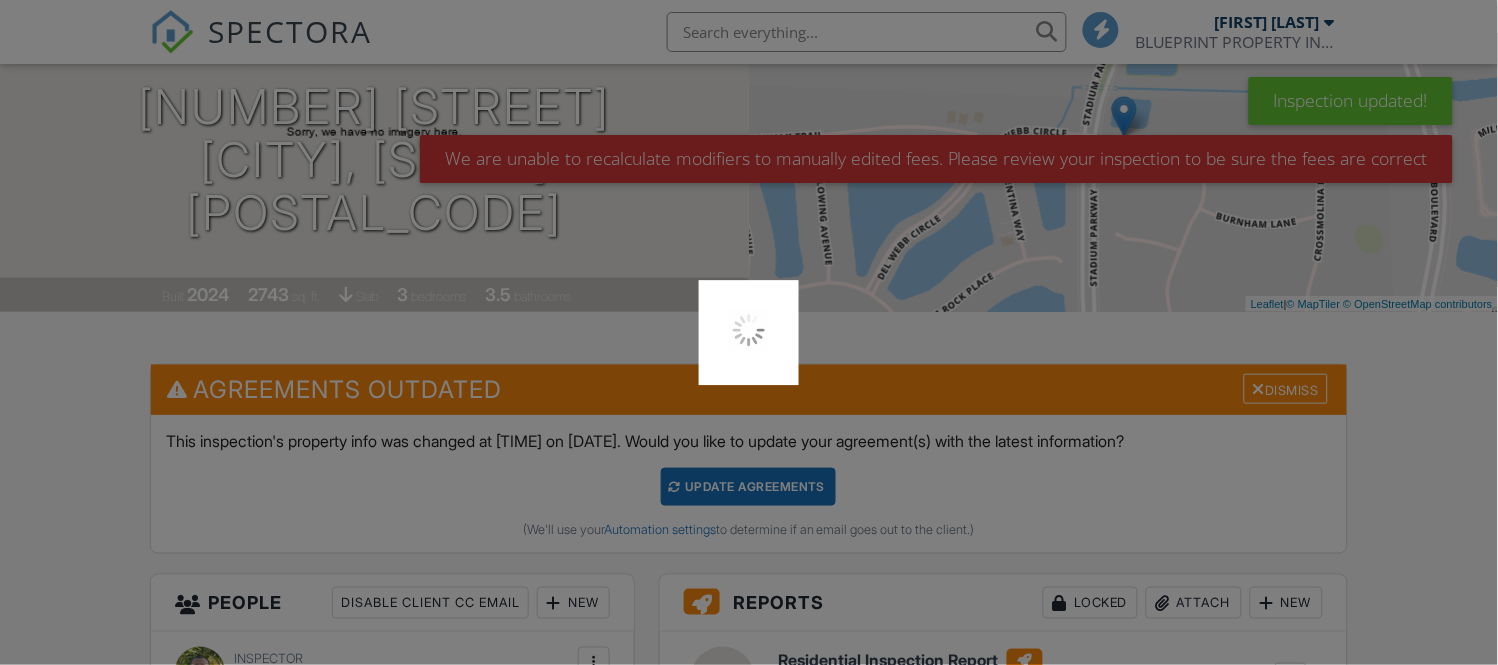 scroll, scrollTop: 0, scrollLeft: 0, axis: both 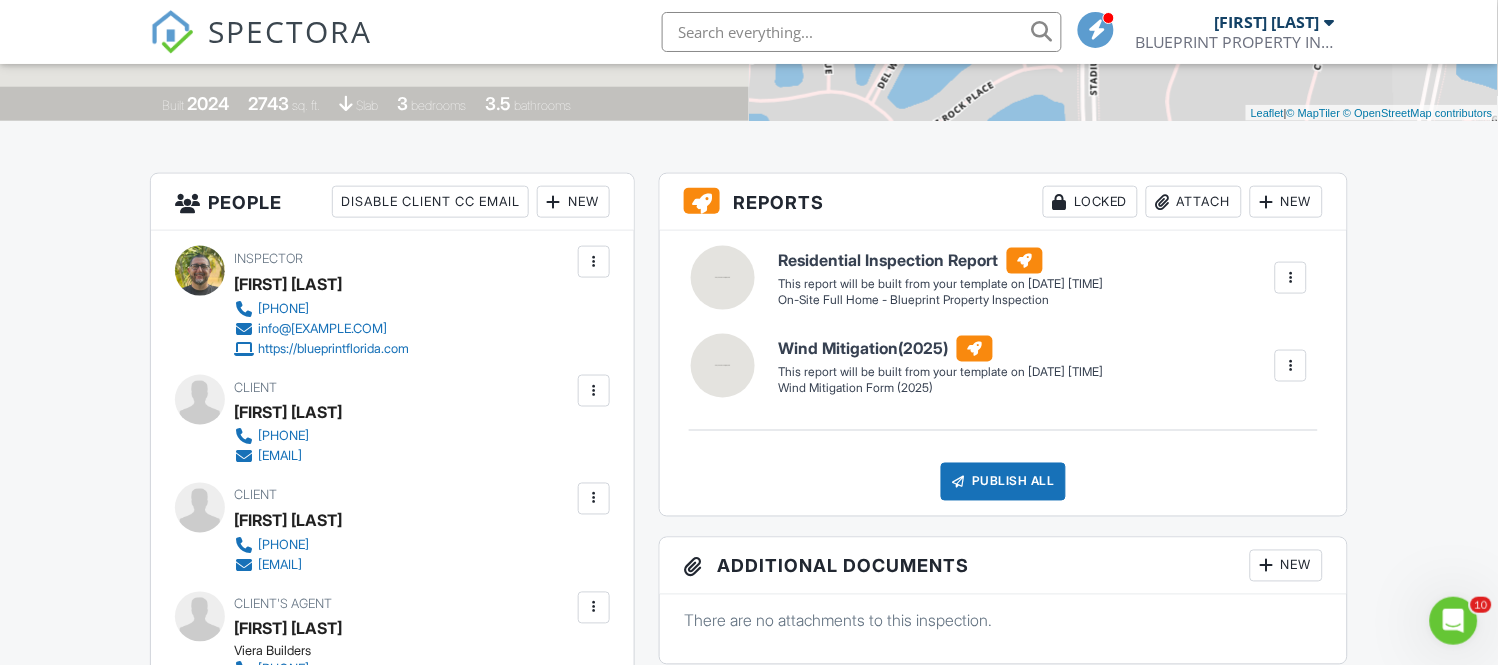 click at bounding box center [594, 499] 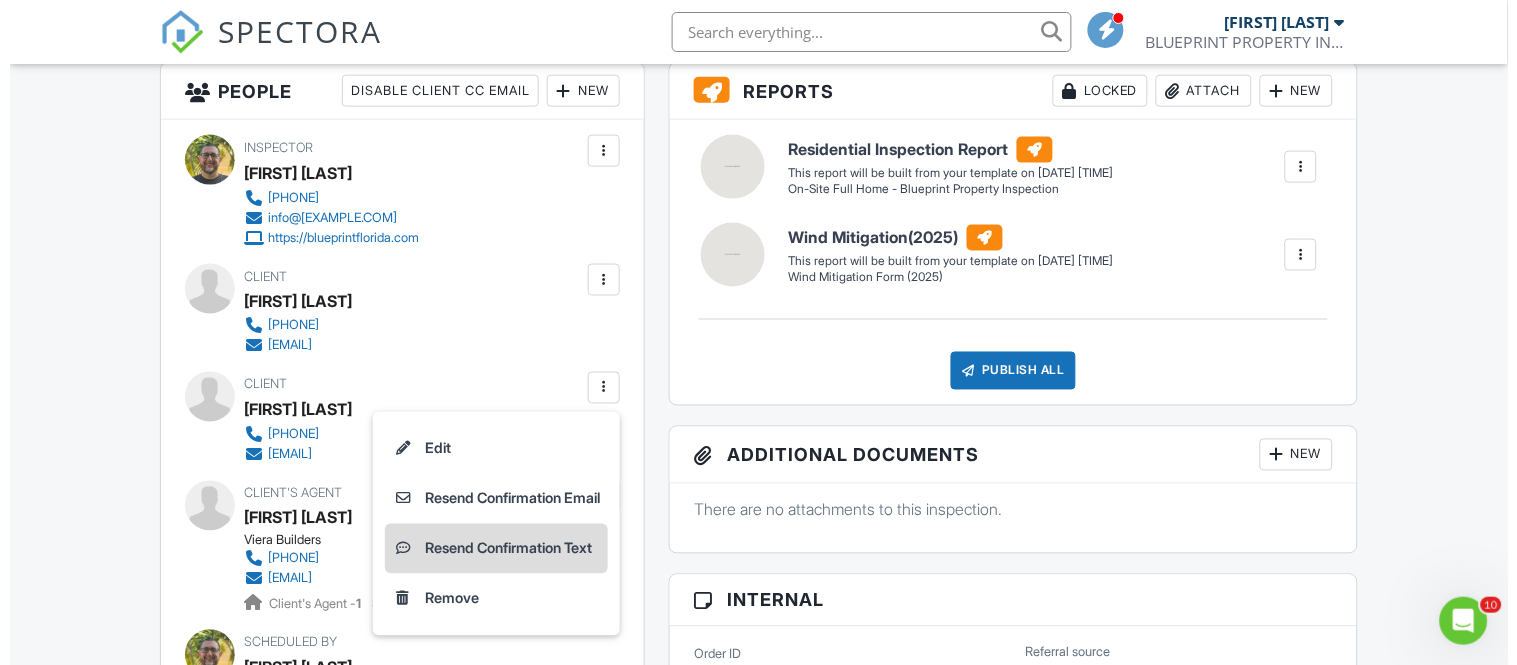 scroll, scrollTop: 635, scrollLeft: 0, axis: vertical 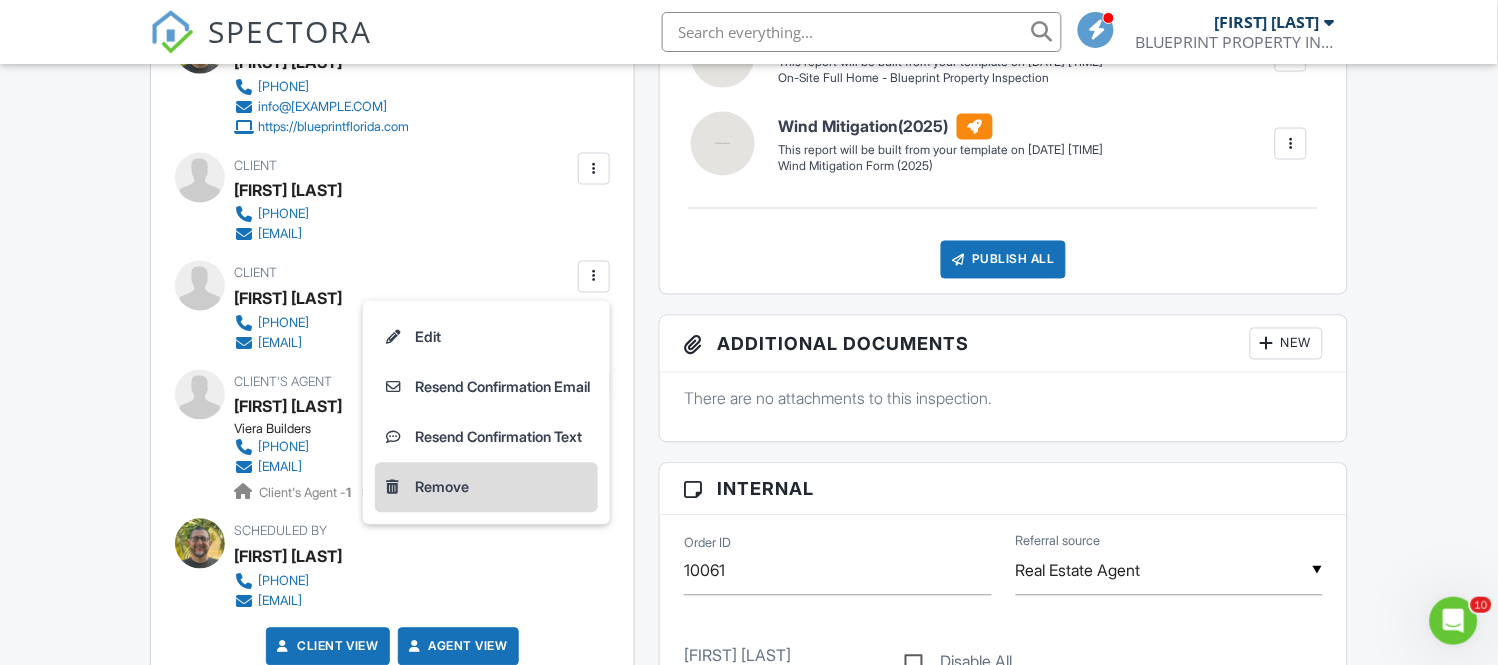 click on "Remove" at bounding box center (442, 488) 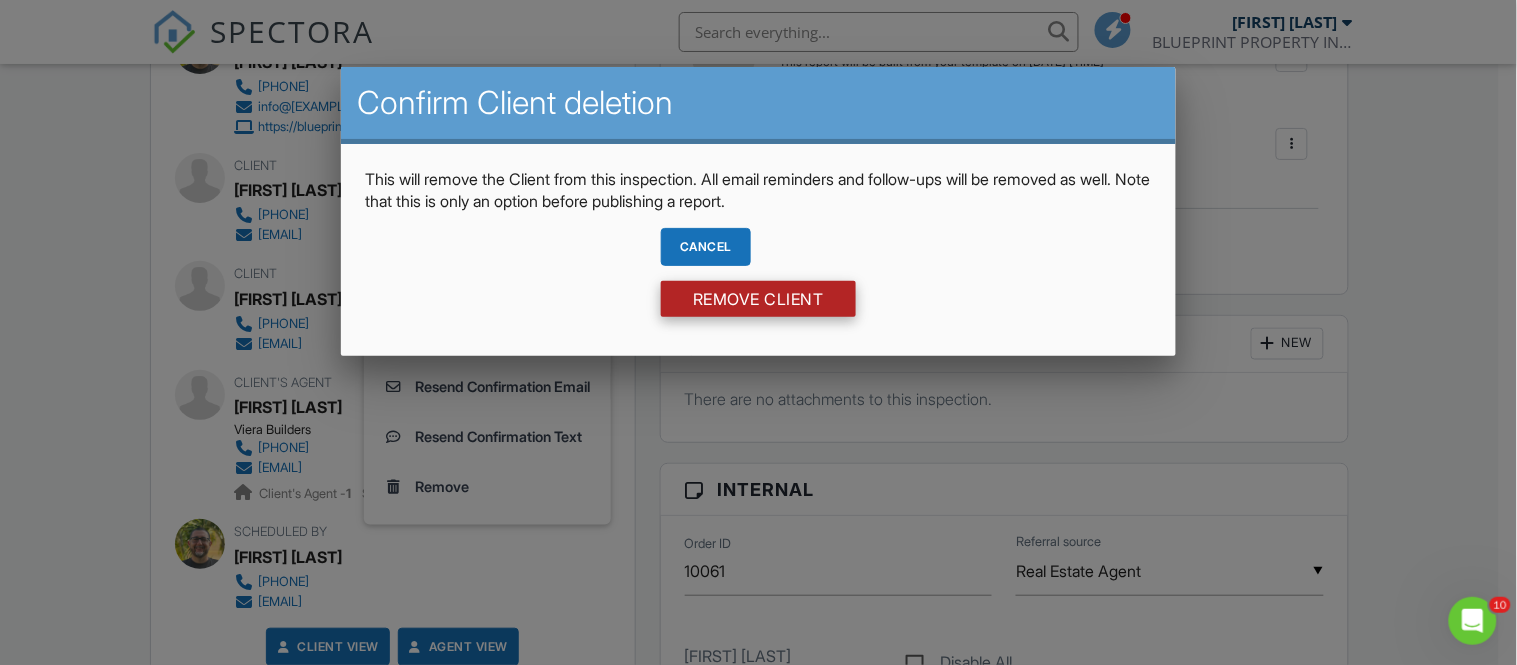 click on "Remove Client" at bounding box center (758, 299) 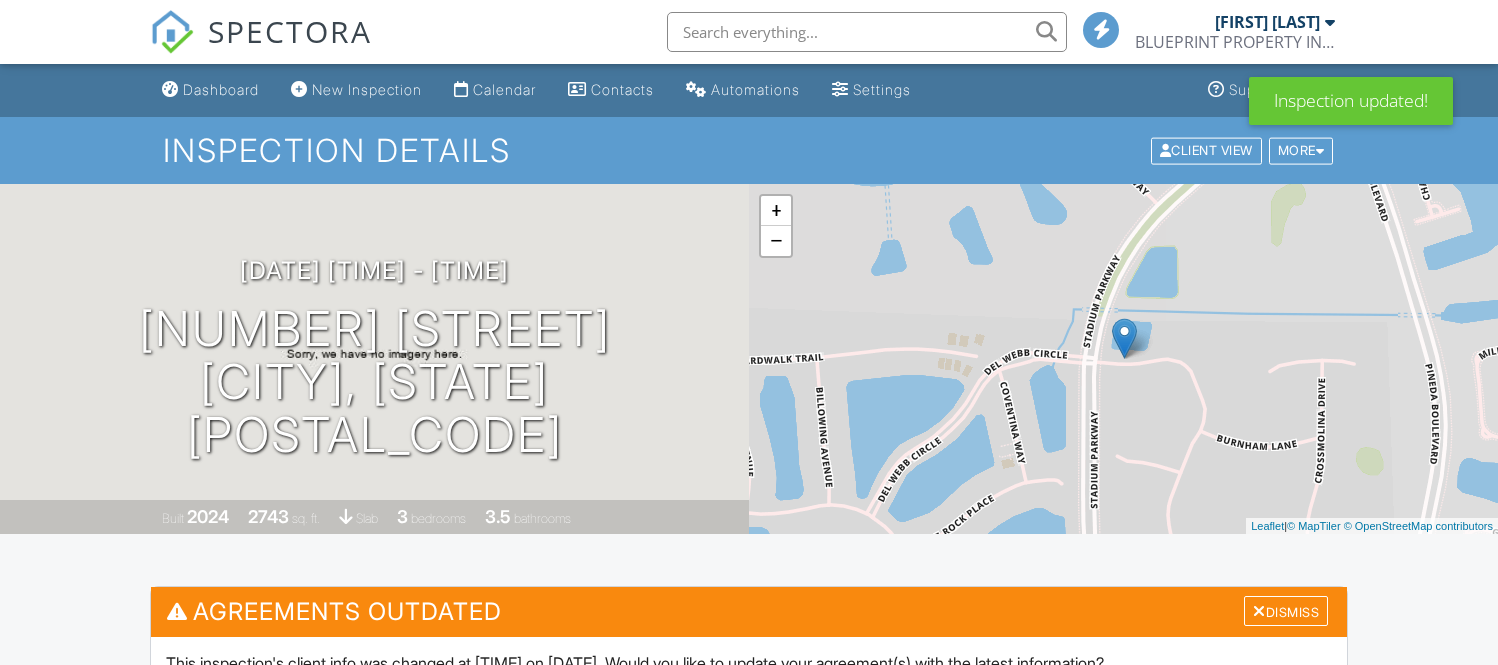 click at bounding box center (594, 1013) 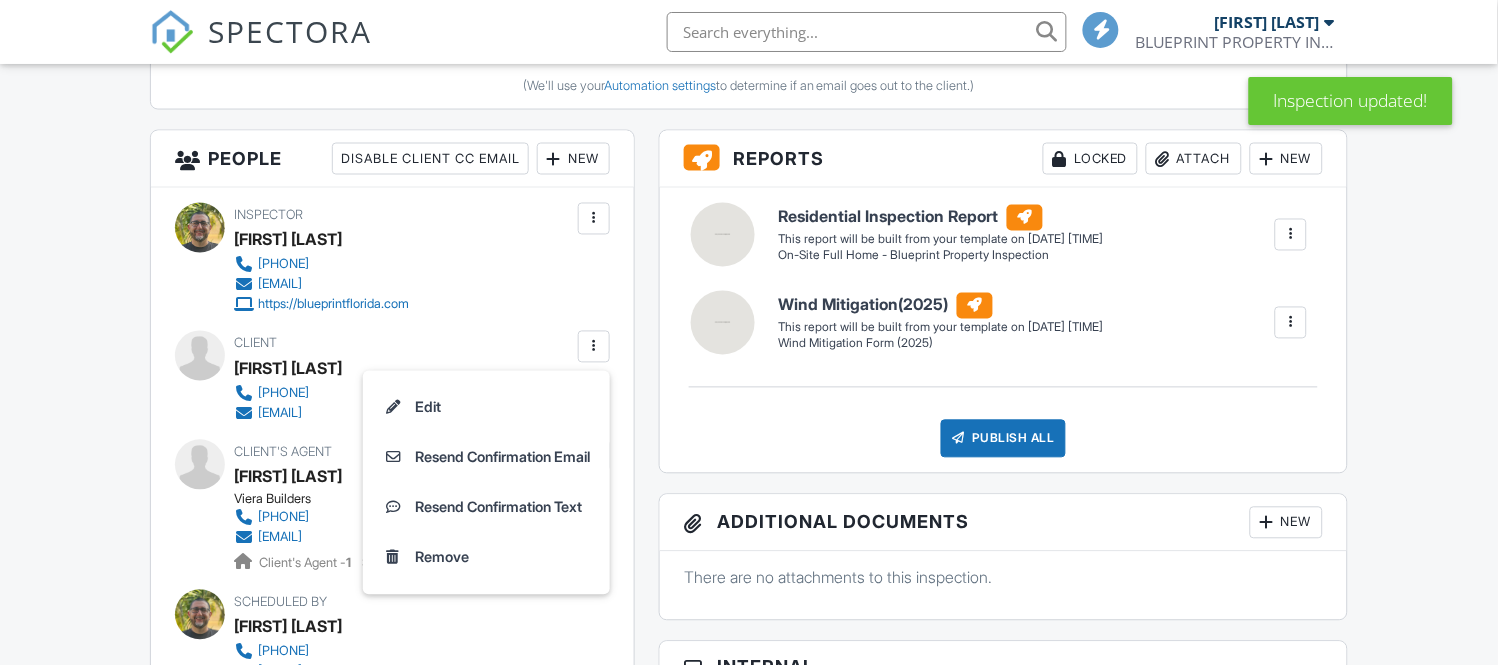 scroll, scrollTop: 666, scrollLeft: 0, axis: vertical 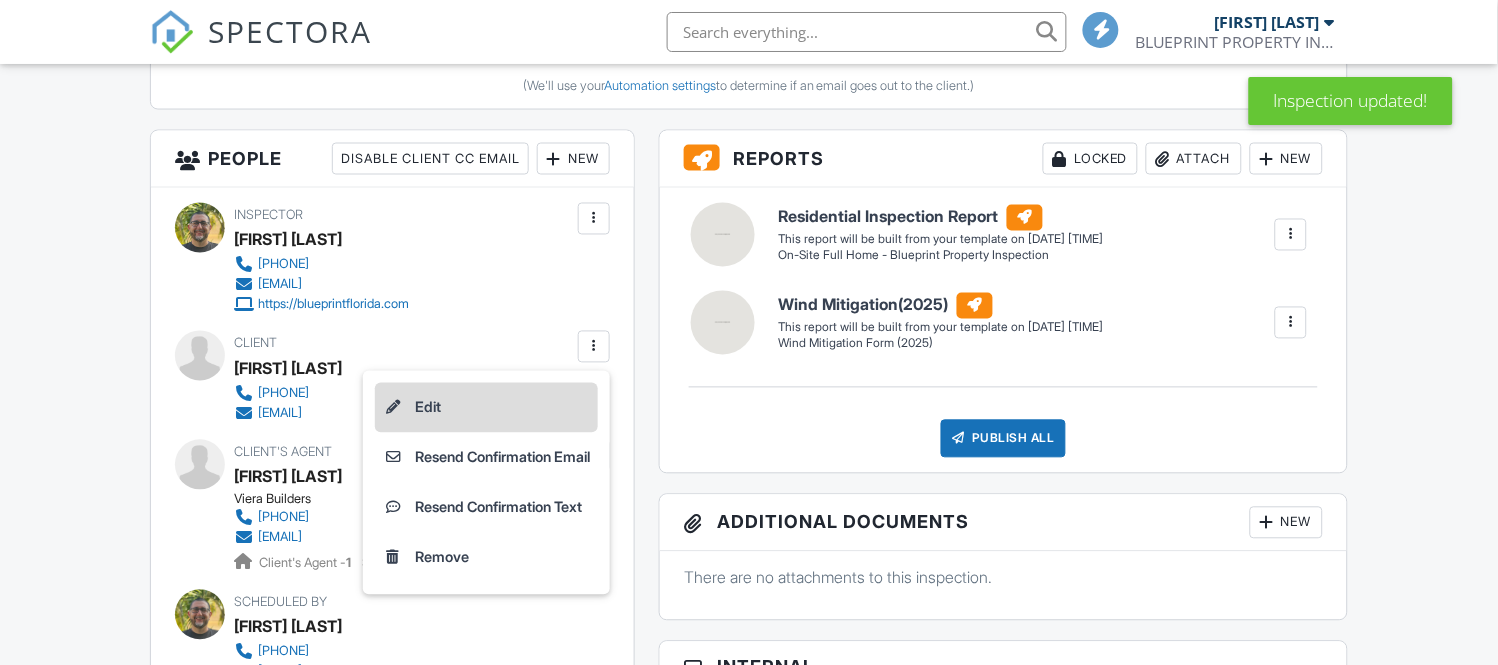 click on "Edit" at bounding box center [486, 408] 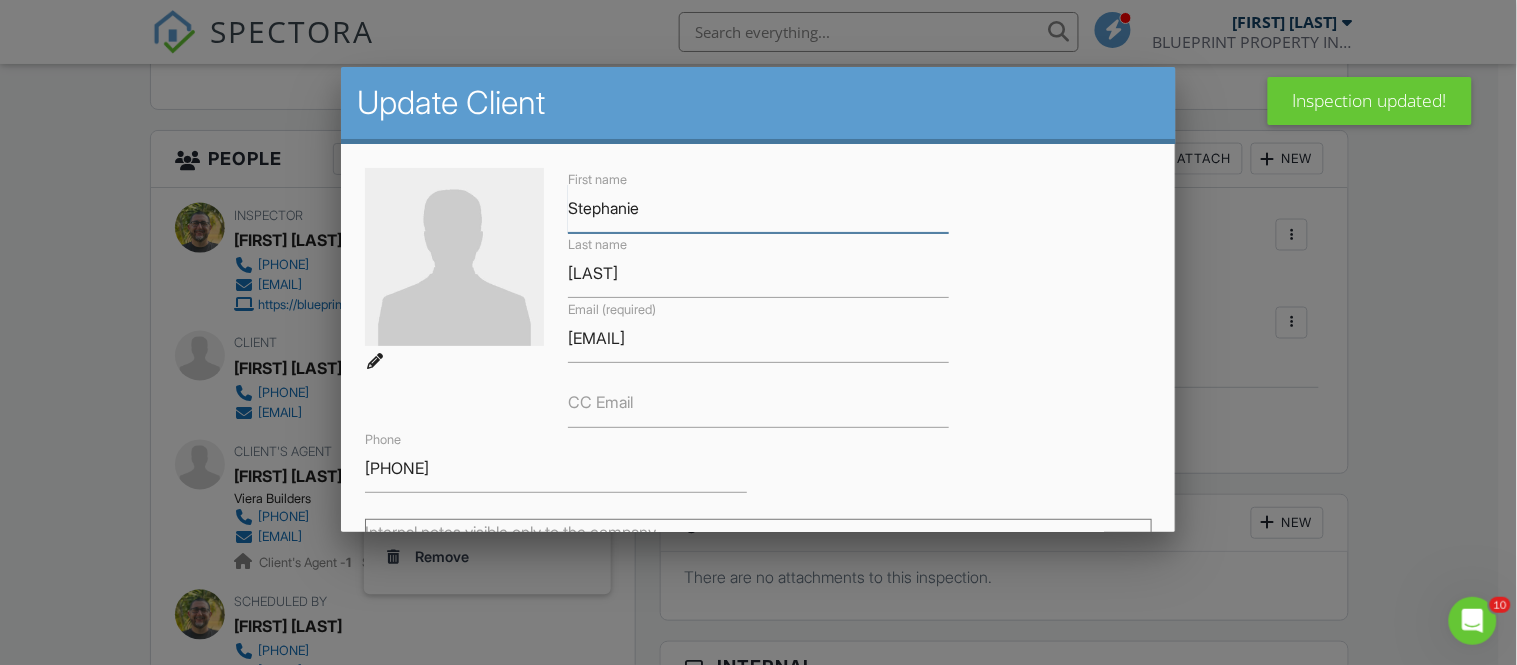 scroll, scrollTop: 0, scrollLeft: 0, axis: both 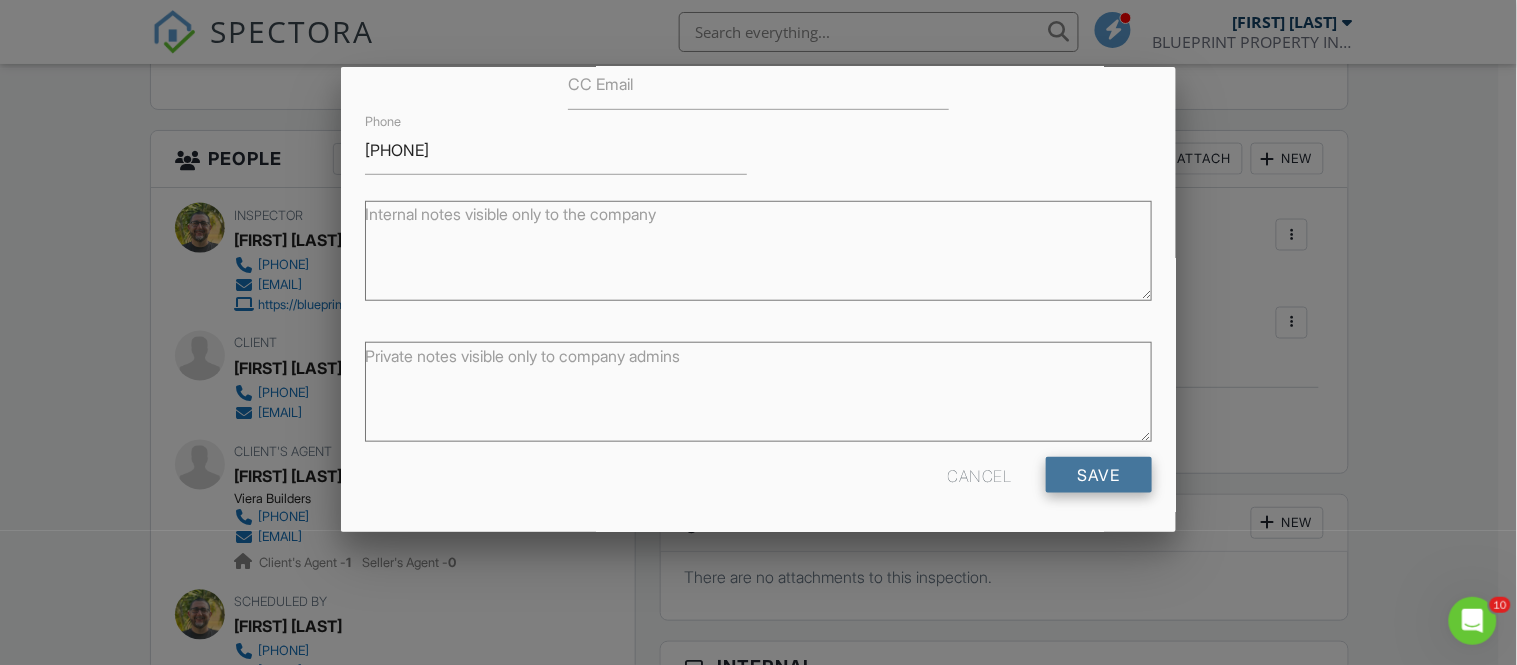 type on "Stephanie/Christian" 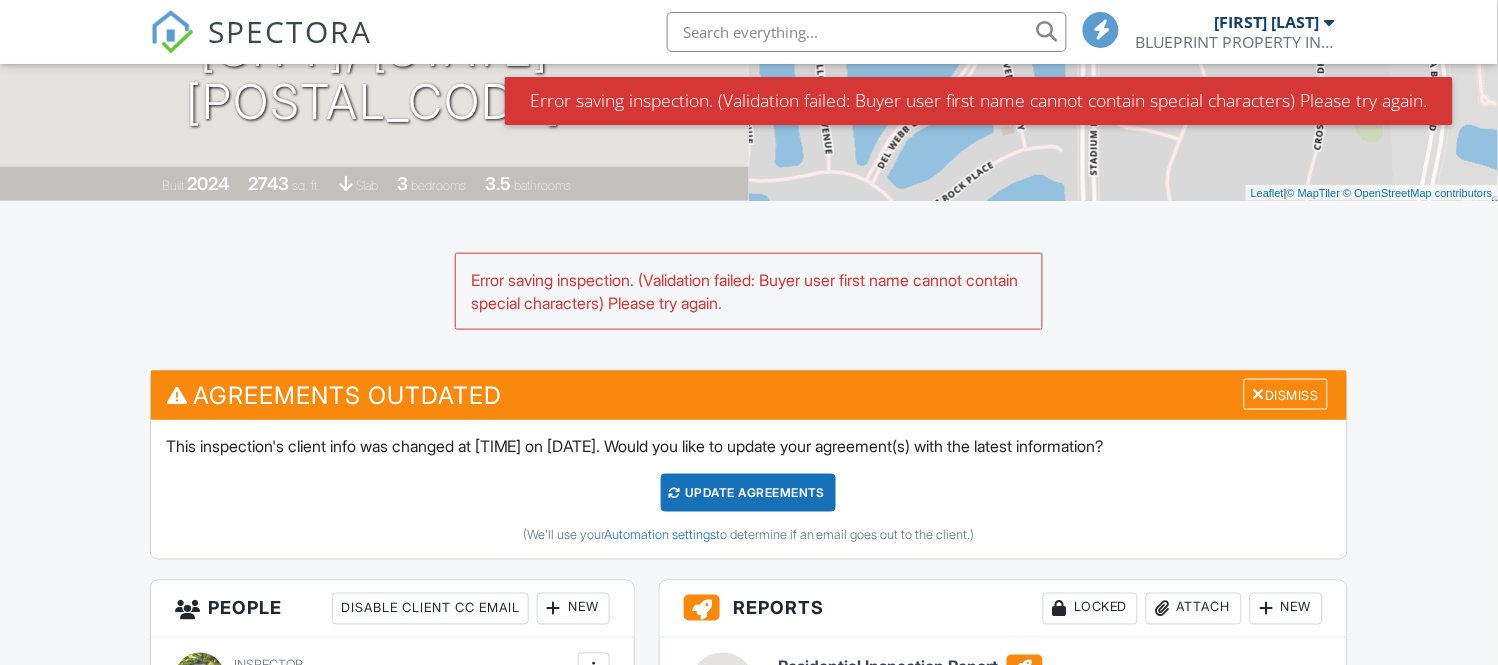 scroll, scrollTop: 555, scrollLeft: 0, axis: vertical 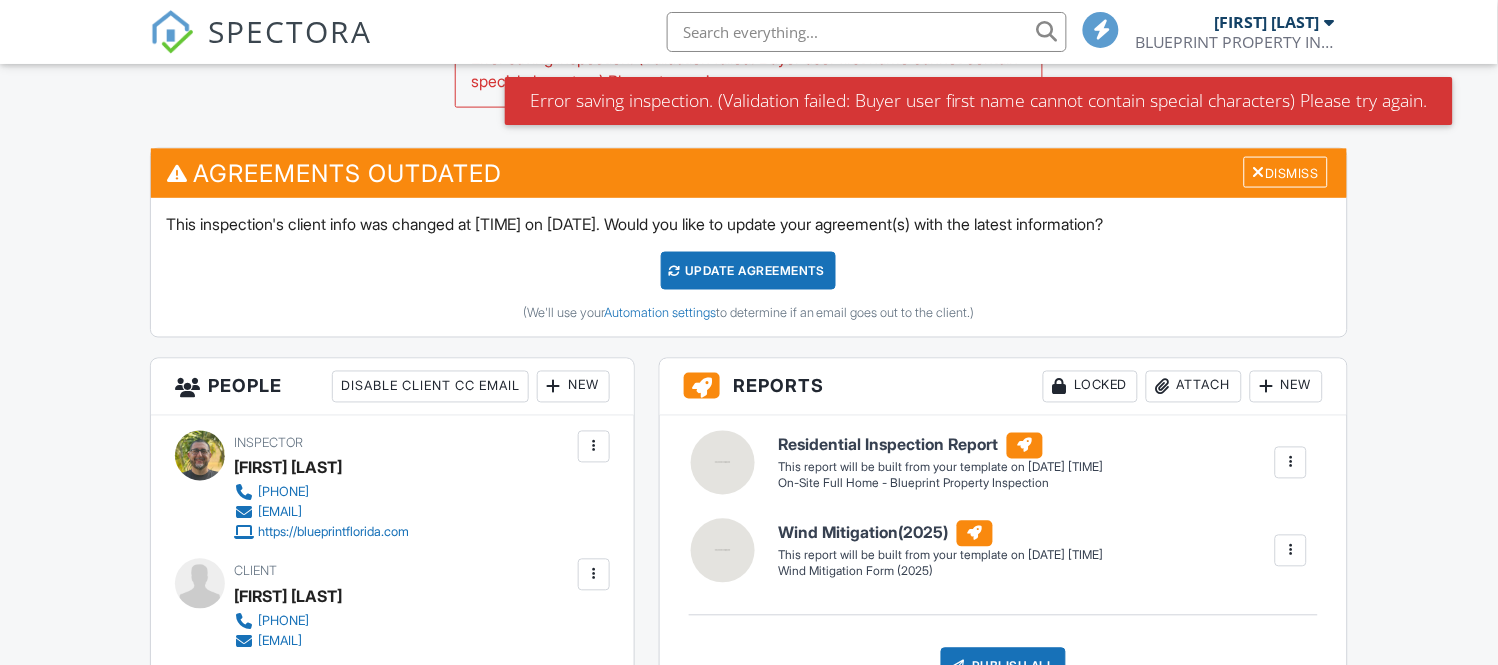 click on "Update Agreements" at bounding box center [748, 271] 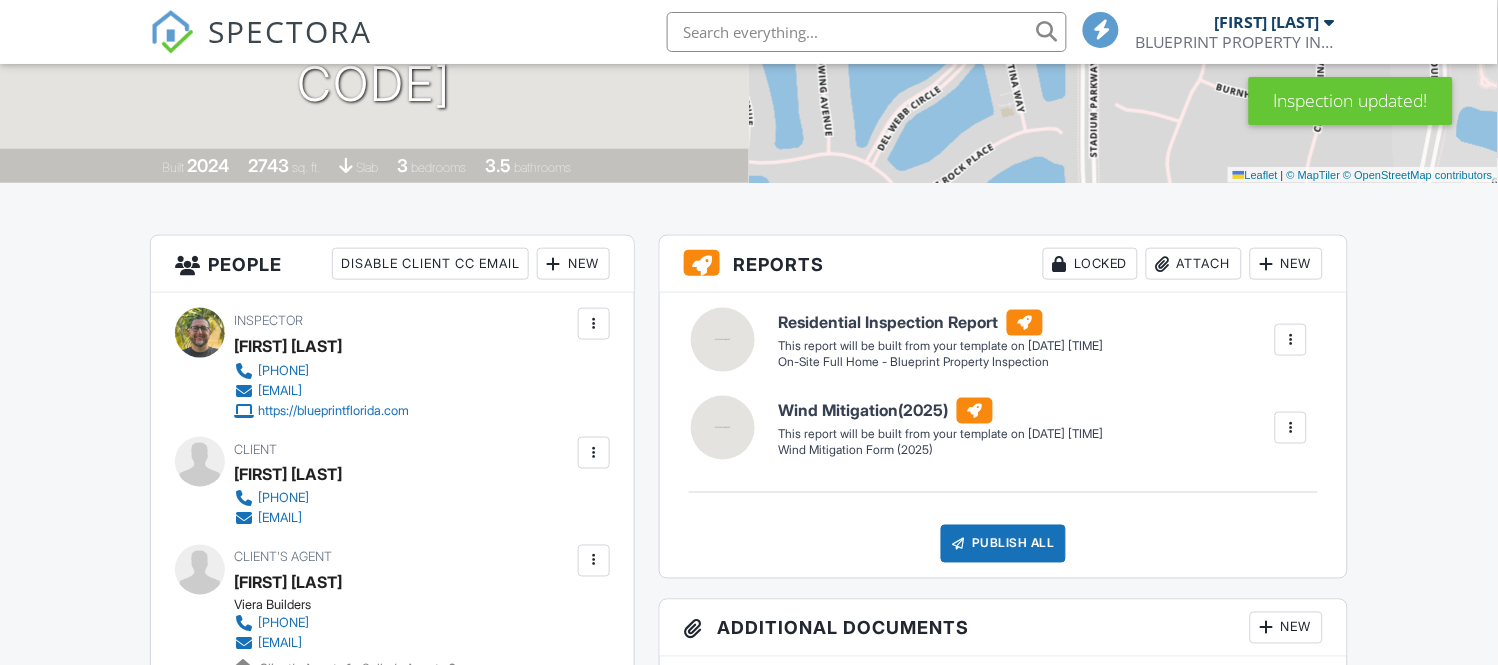 scroll, scrollTop: 333, scrollLeft: 0, axis: vertical 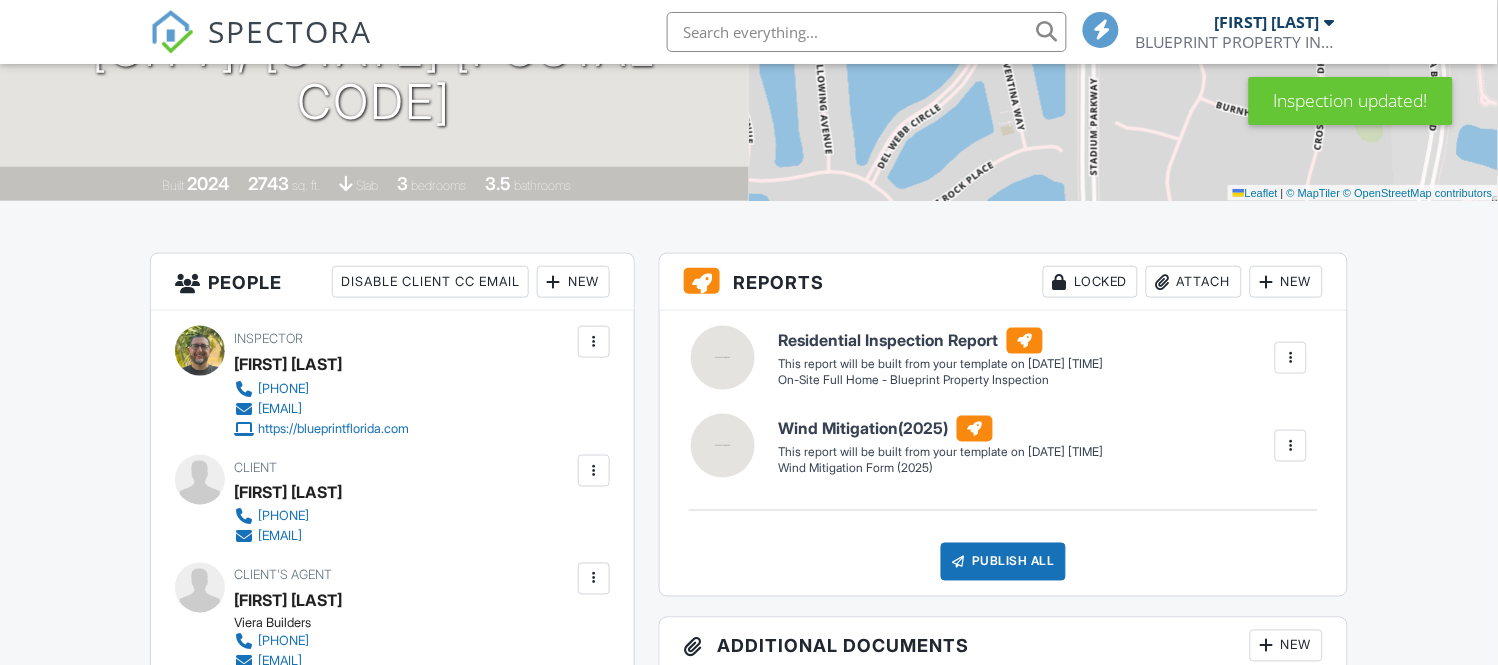 click at bounding box center [594, 471] 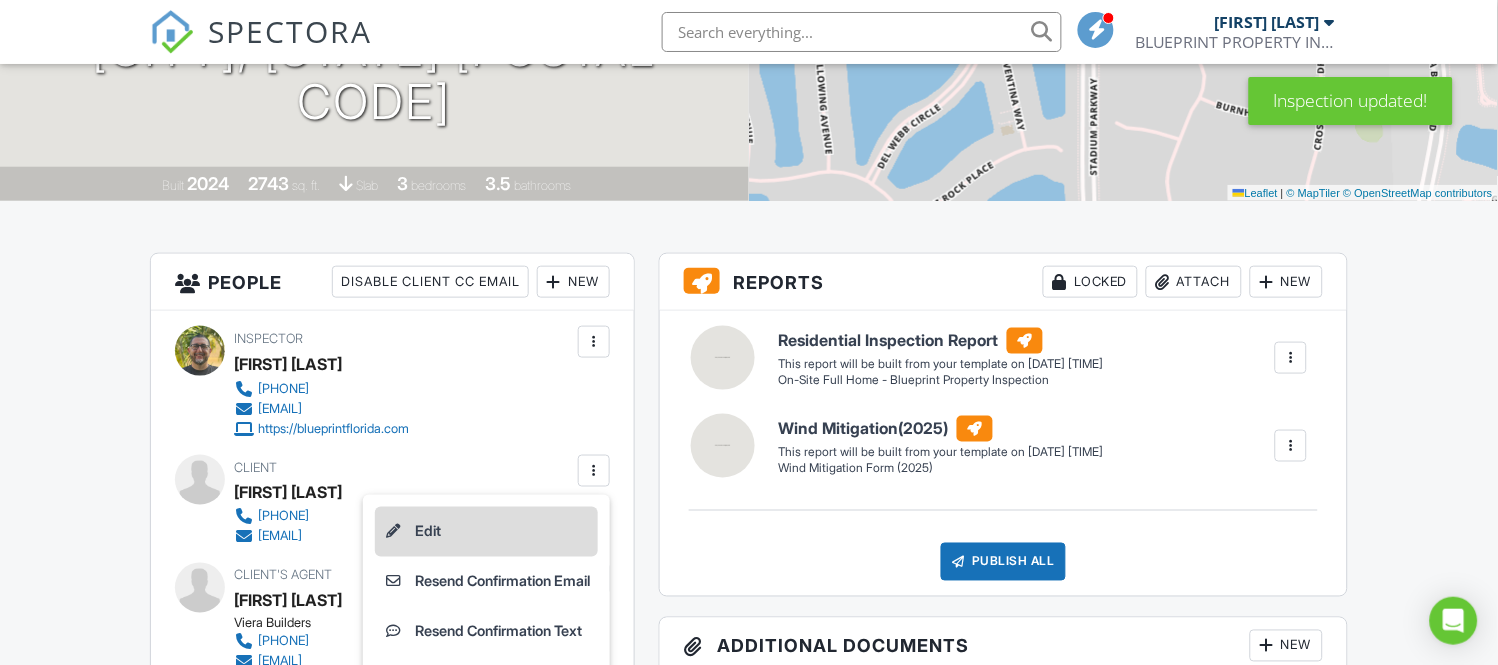 click on "Edit" at bounding box center (486, 532) 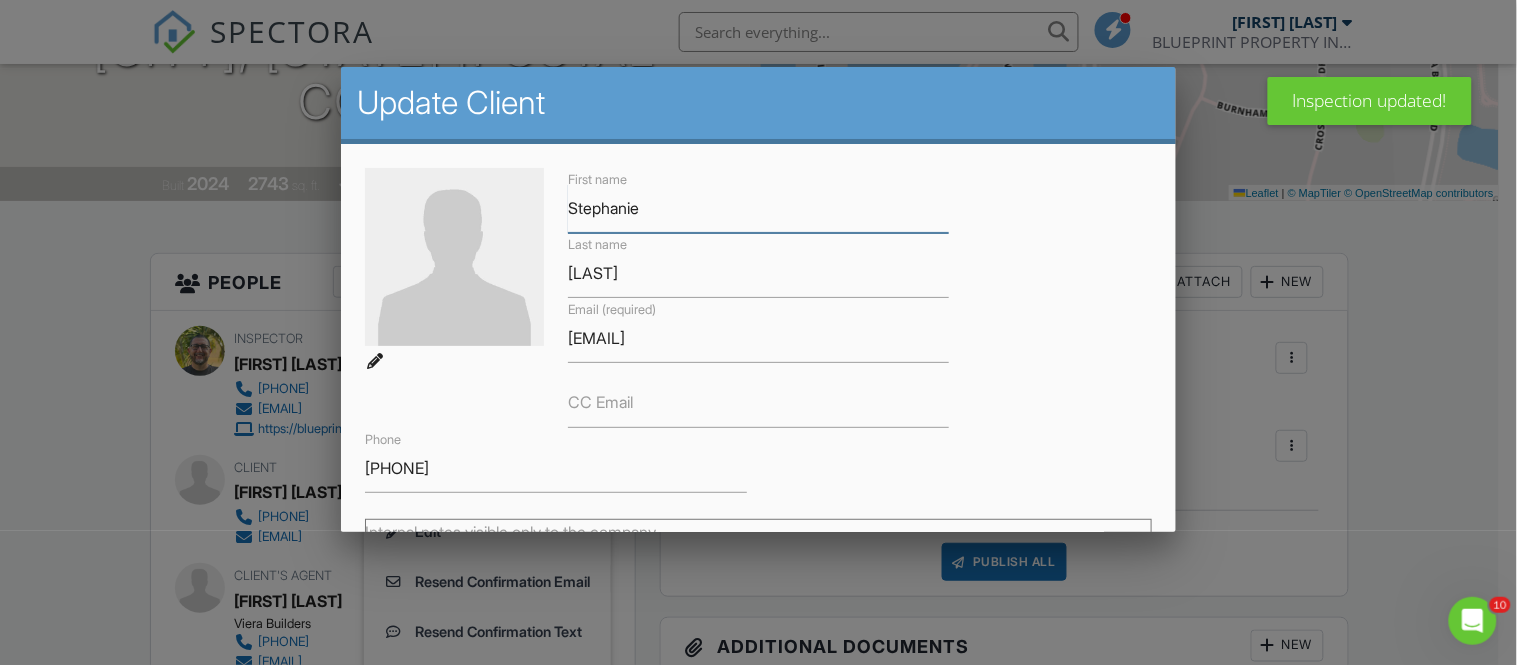 scroll, scrollTop: 0, scrollLeft: 0, axis: both 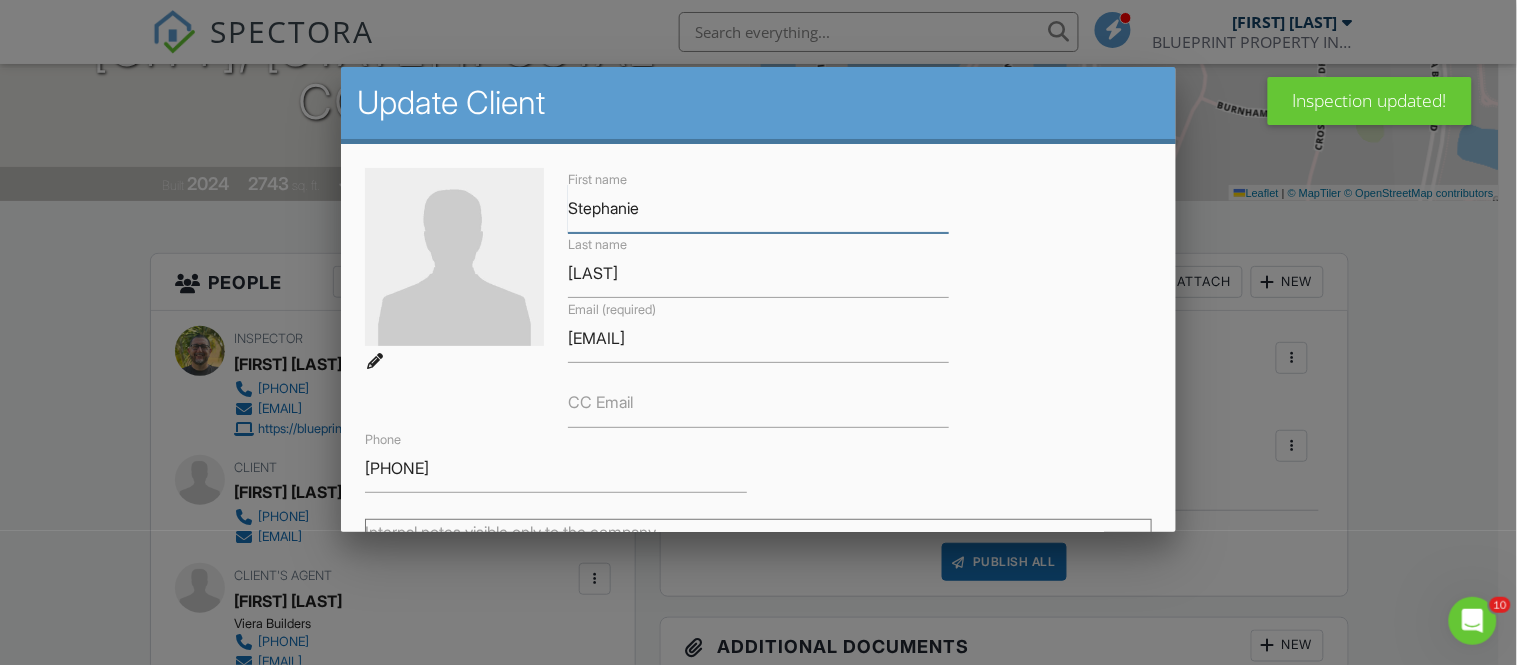 click on "Stephanie" at bounding box center [758, 208] 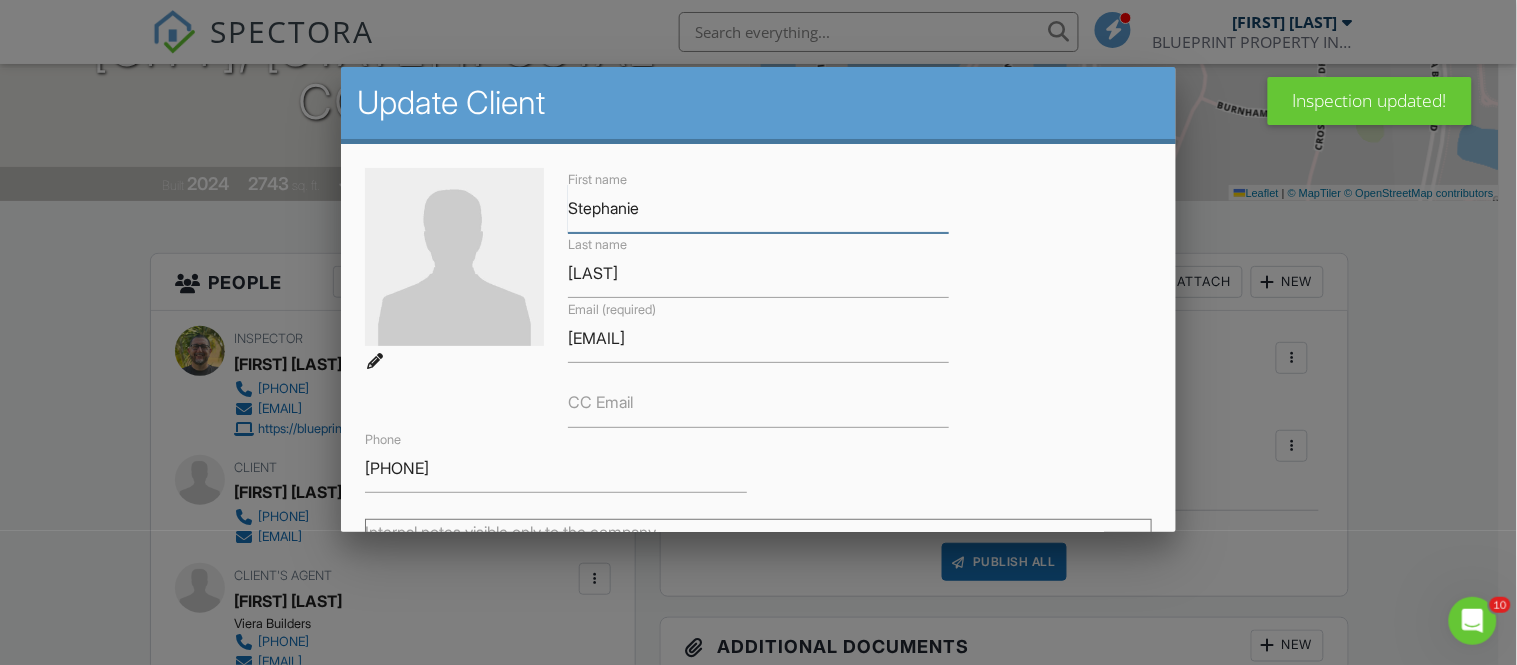 type on "[FIRST]/[FIRST]" 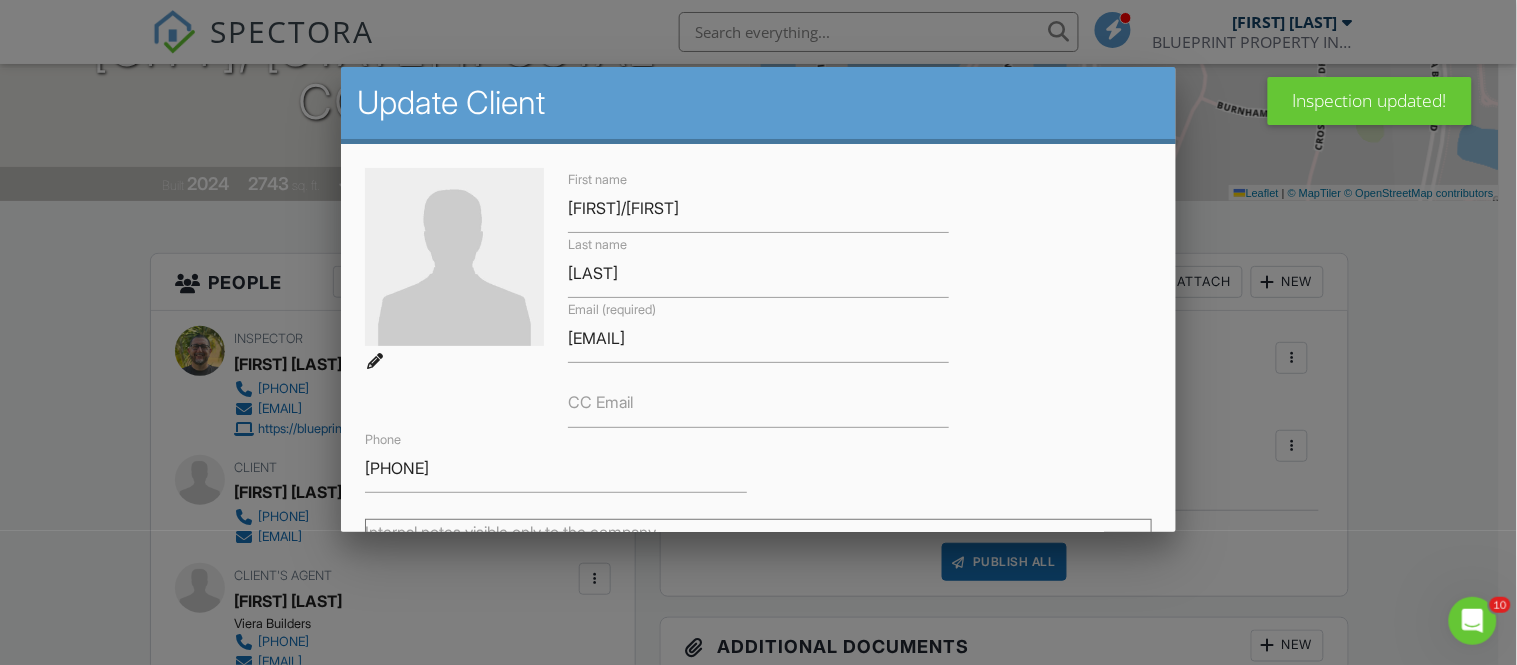 click on "First name
[FIRST]/[FIRST]
Last name
[LAST]
Email (required)
[EMAIL]
CC Email
Phone
[PHONE]" at bounding box center [758, 330] 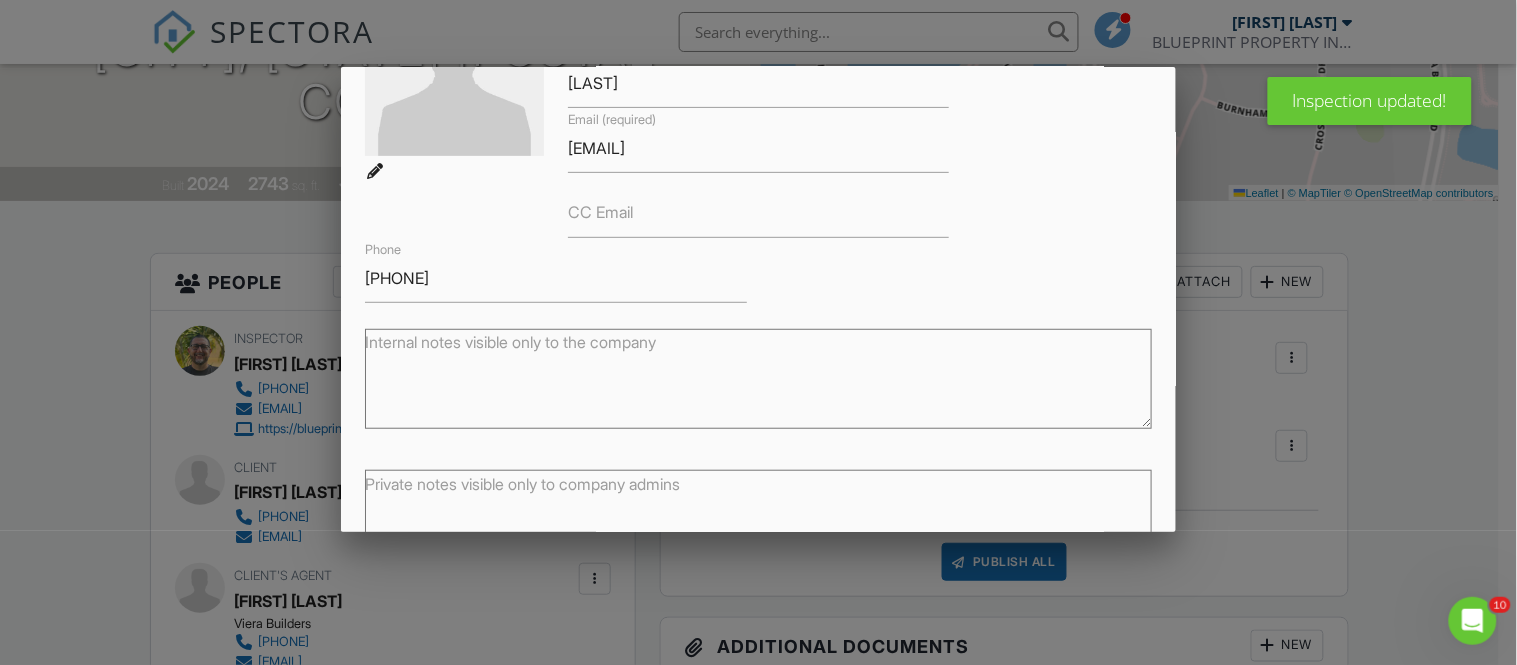 scroll, scrollTop: 318, scrollLeft: 0, axis: vertical 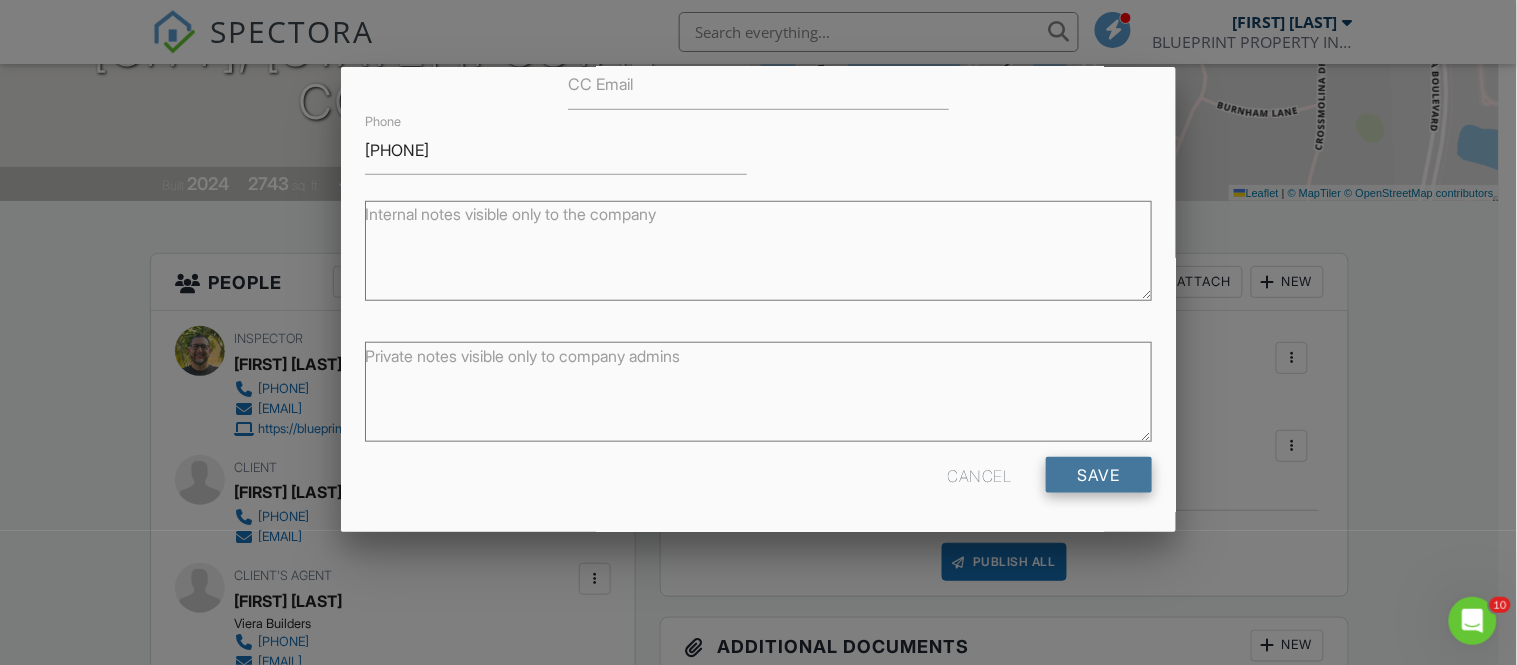 click on "Save" at bounding box center (1099, 475) 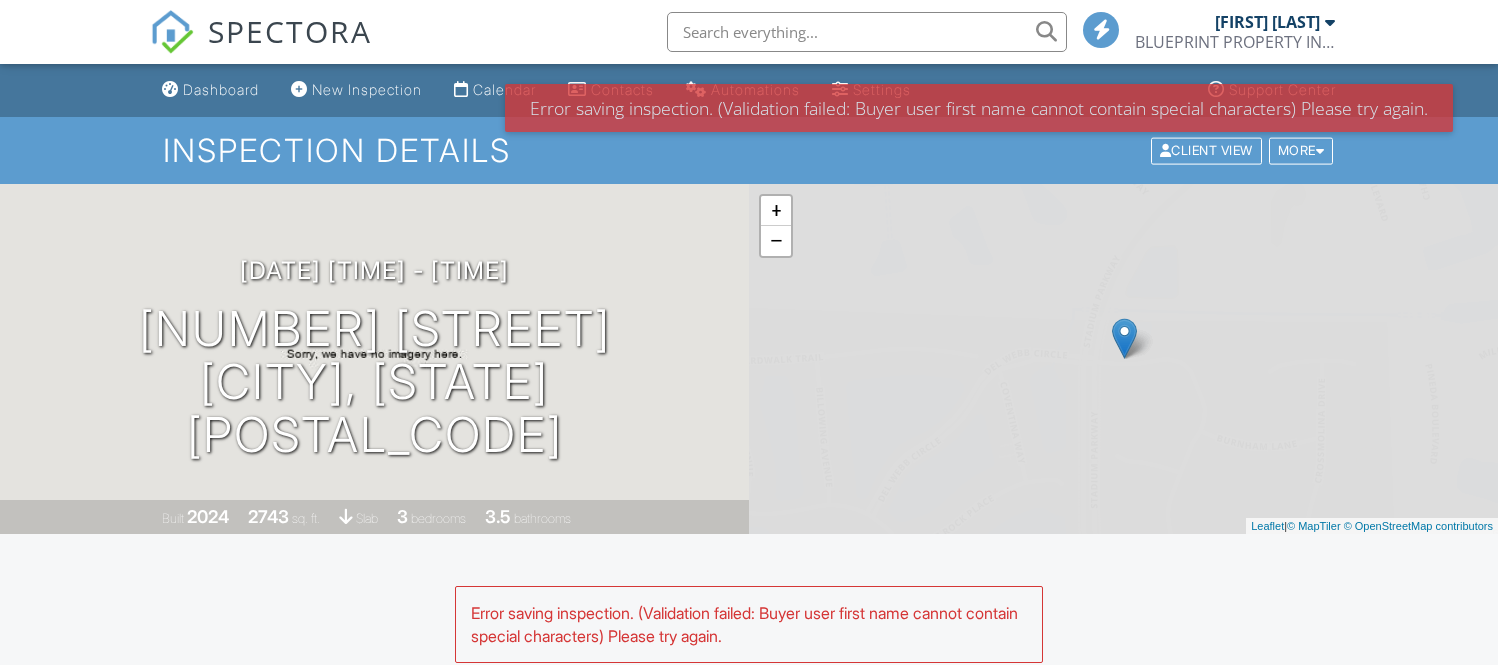 scroll, scrollTop: 0, scrollLeft: 0, axis: both 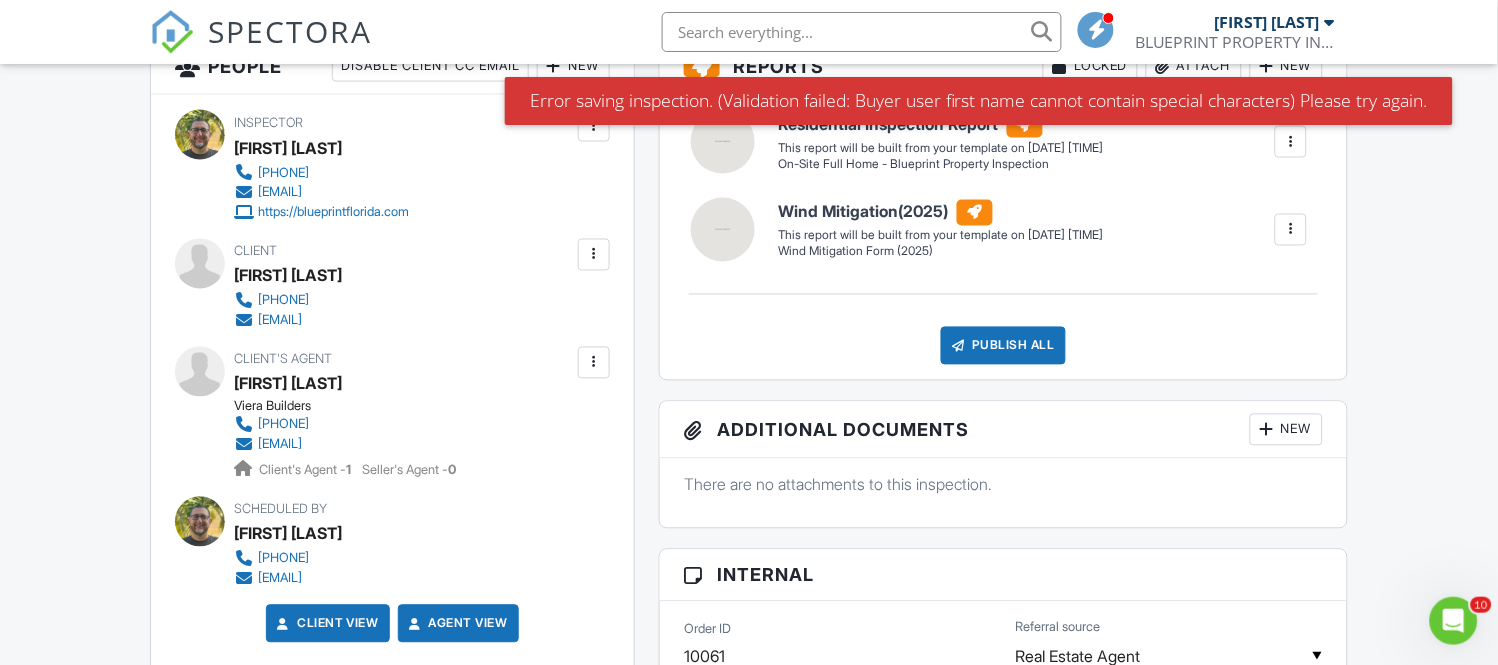 click at bounding box center (594, 255) 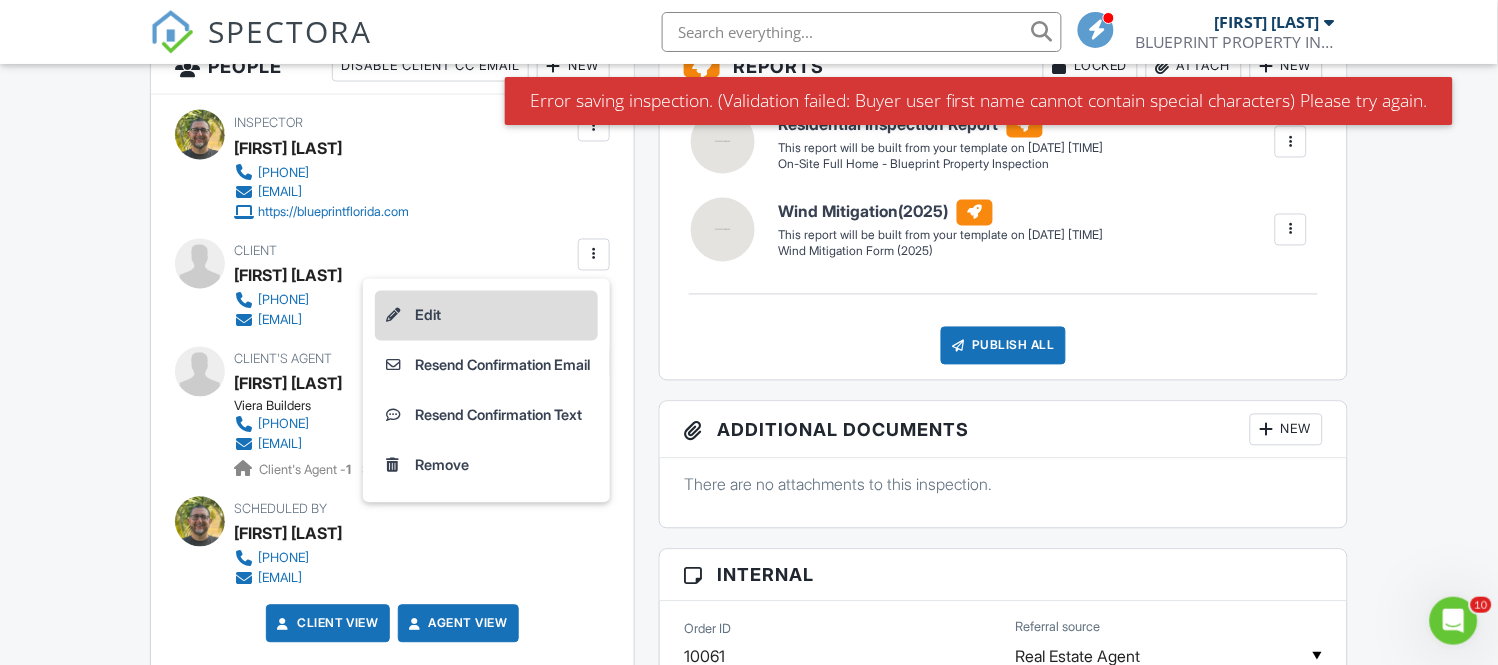 click on "Edit" at bounding box center [486, 316] 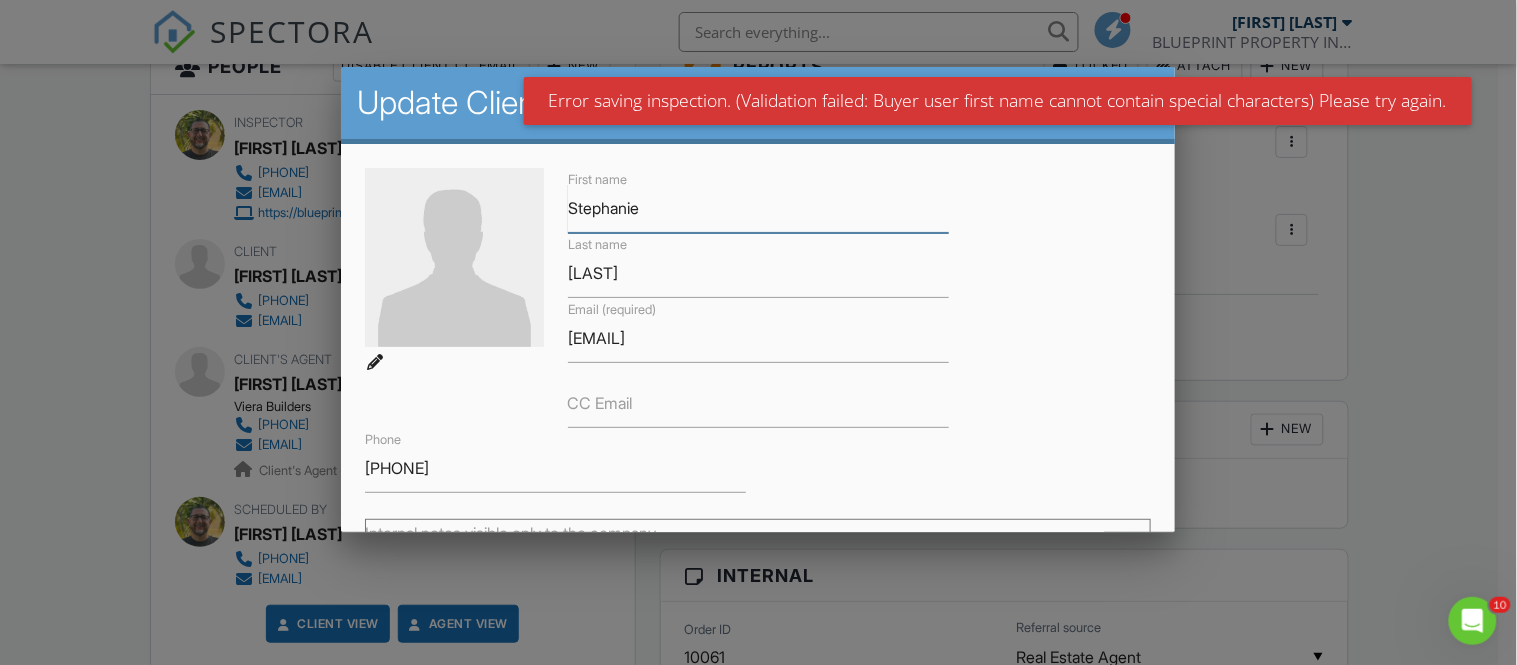 click on "Stephanie" at bounding box center (758, 208) 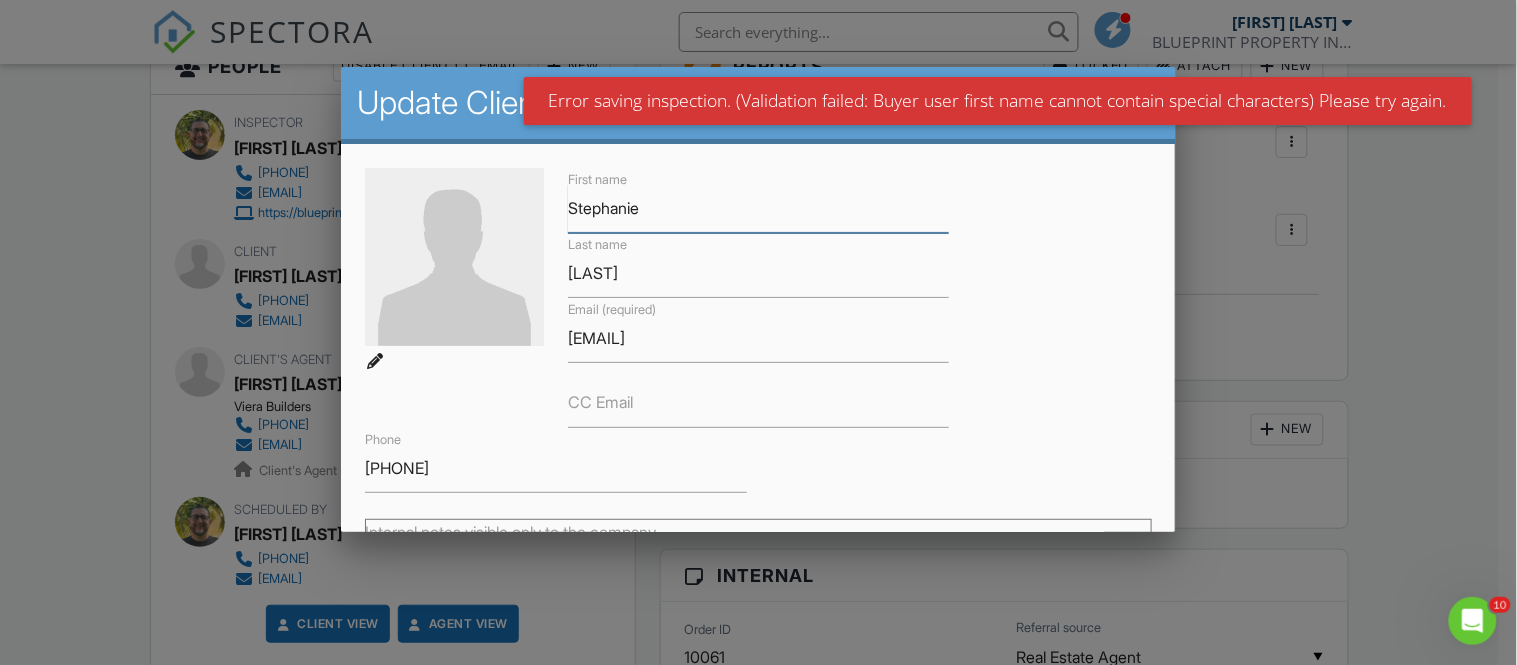 click on "Stephanie" at bounding box center (758, 208) 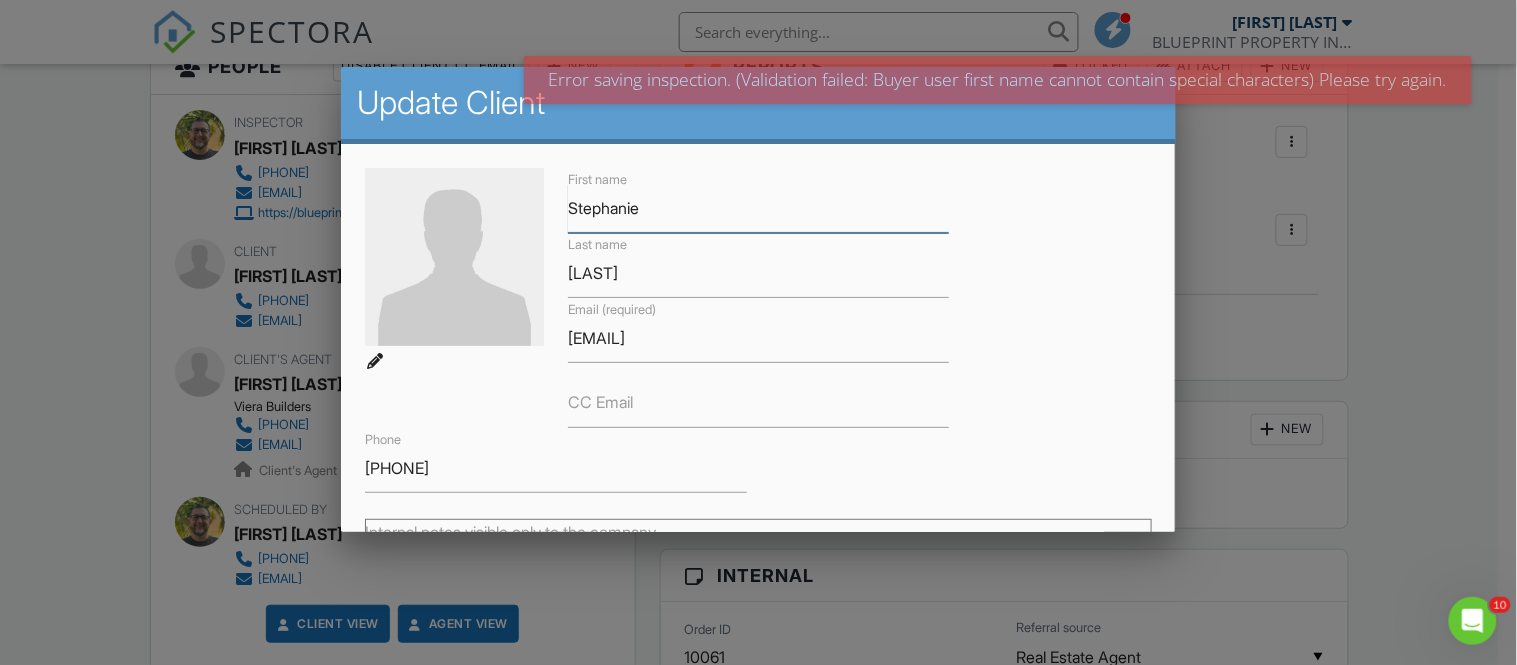 click on "Stephanie" at bounding box center (758, 208) 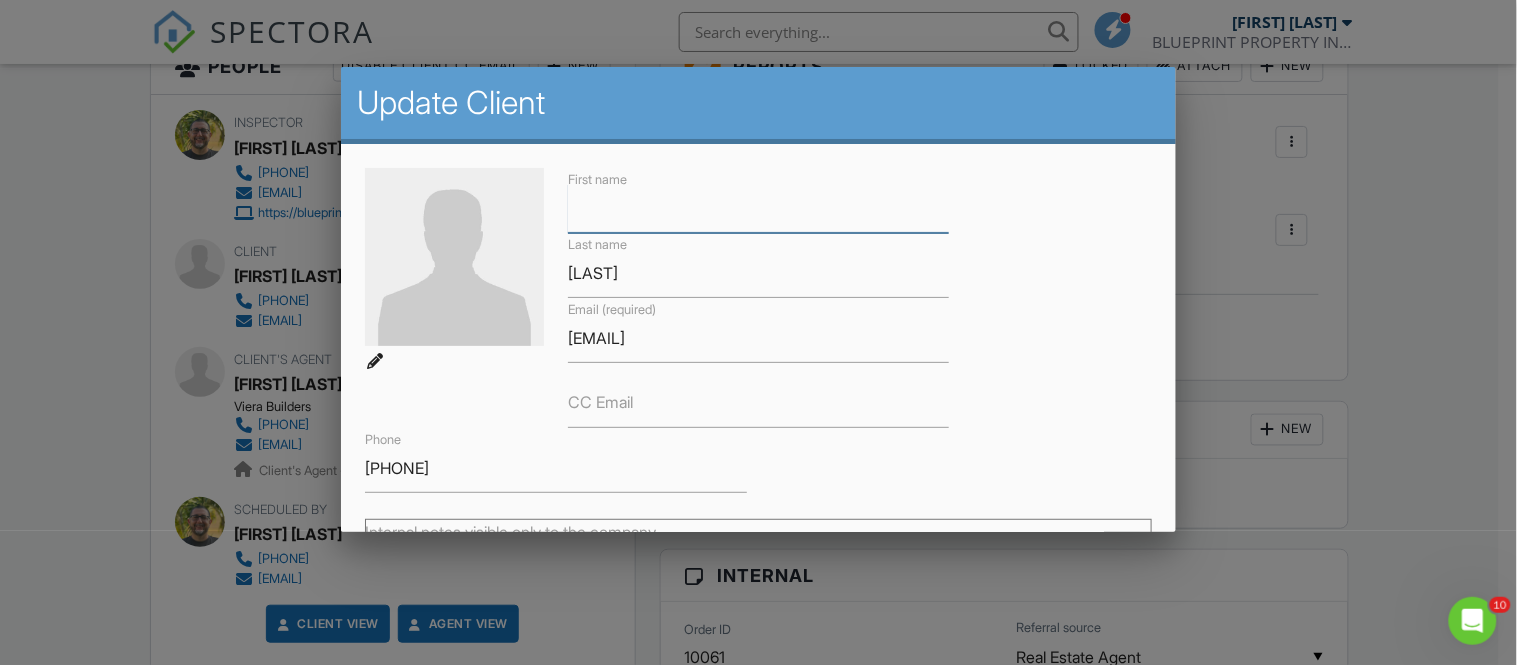 click on "First name" at bounding box center [758, 208] 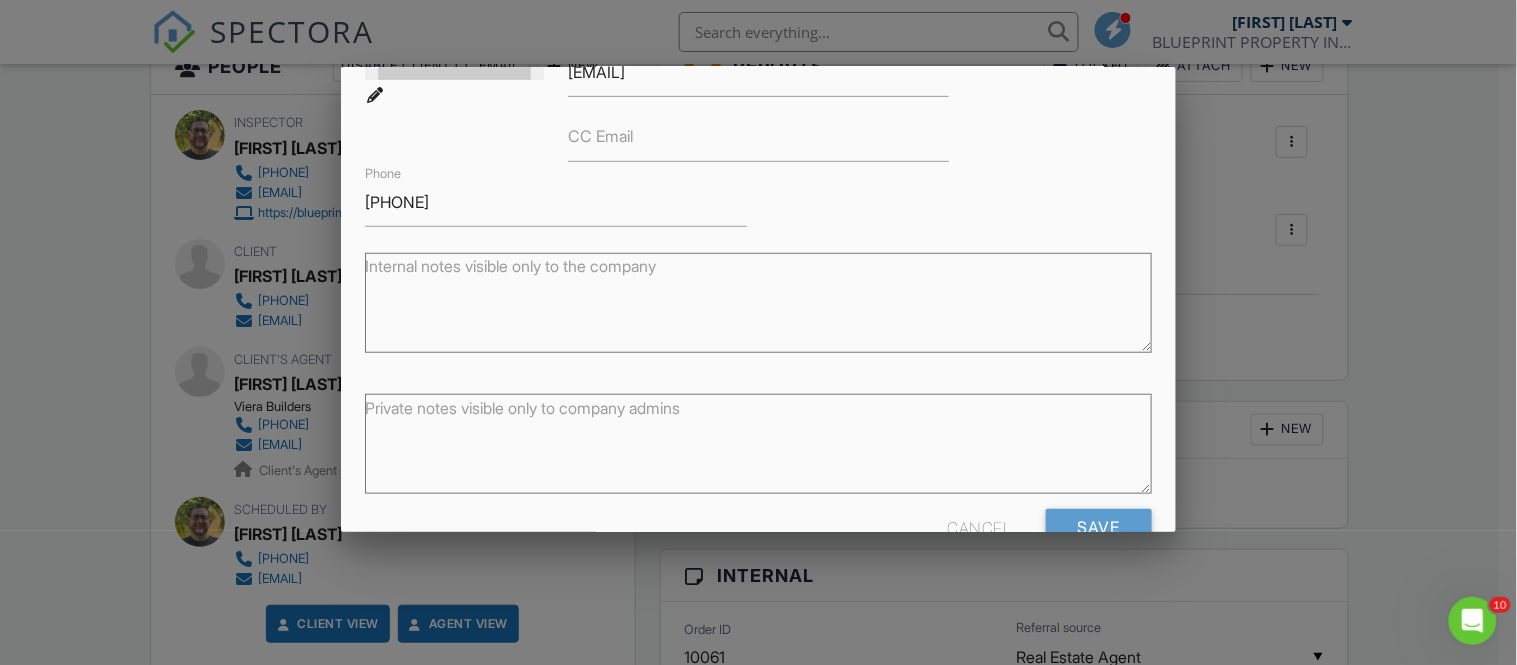 scroll, scrollTop: 318, scrollLeft: 0, axis: vertical 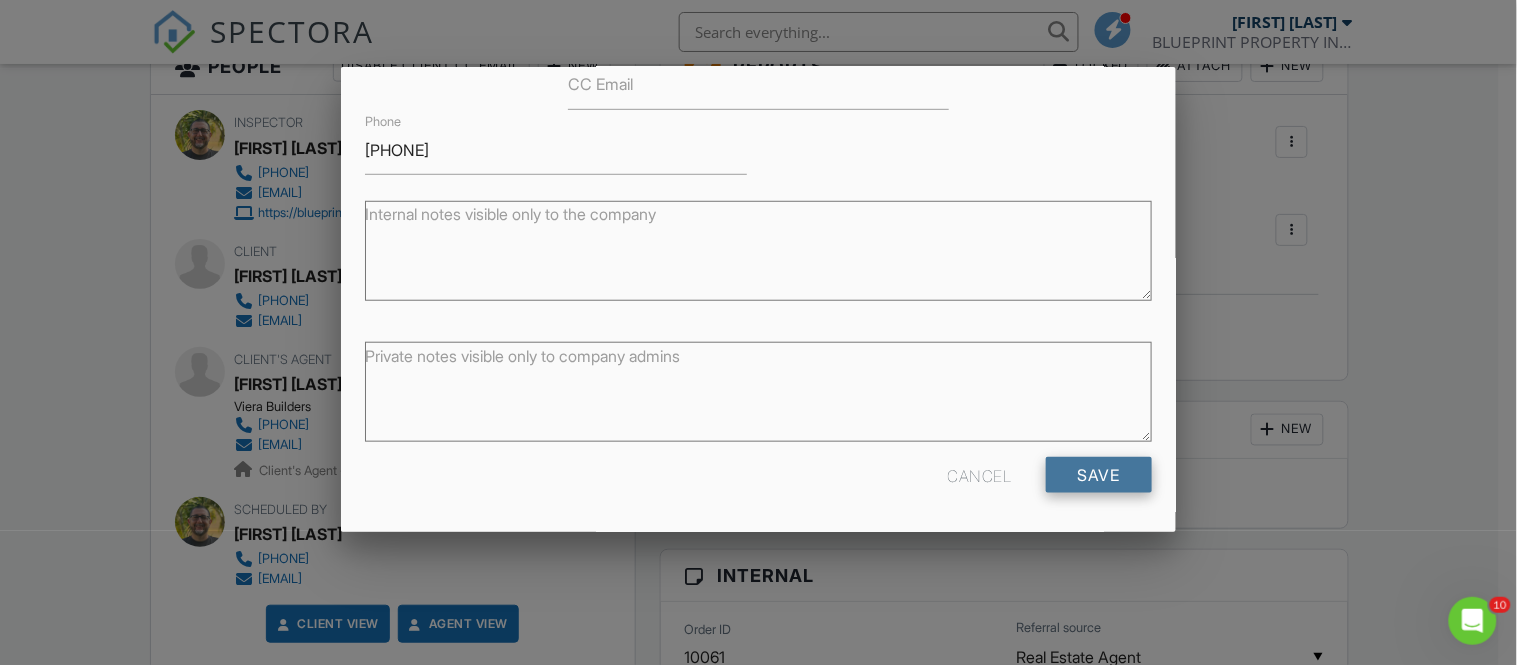 type on "[FIRST] & [FIRST]" 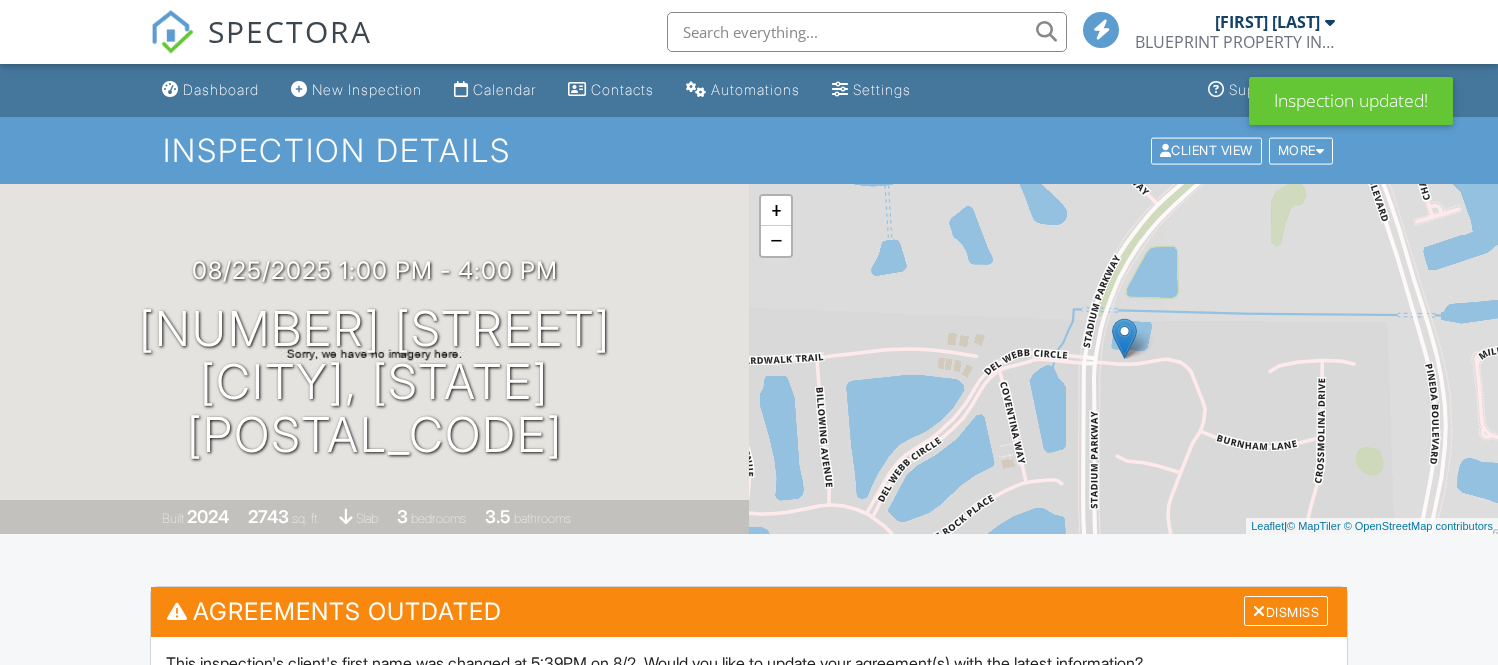 scroll, scrollTop: 666, scrollLeft: 0, axis: vertical 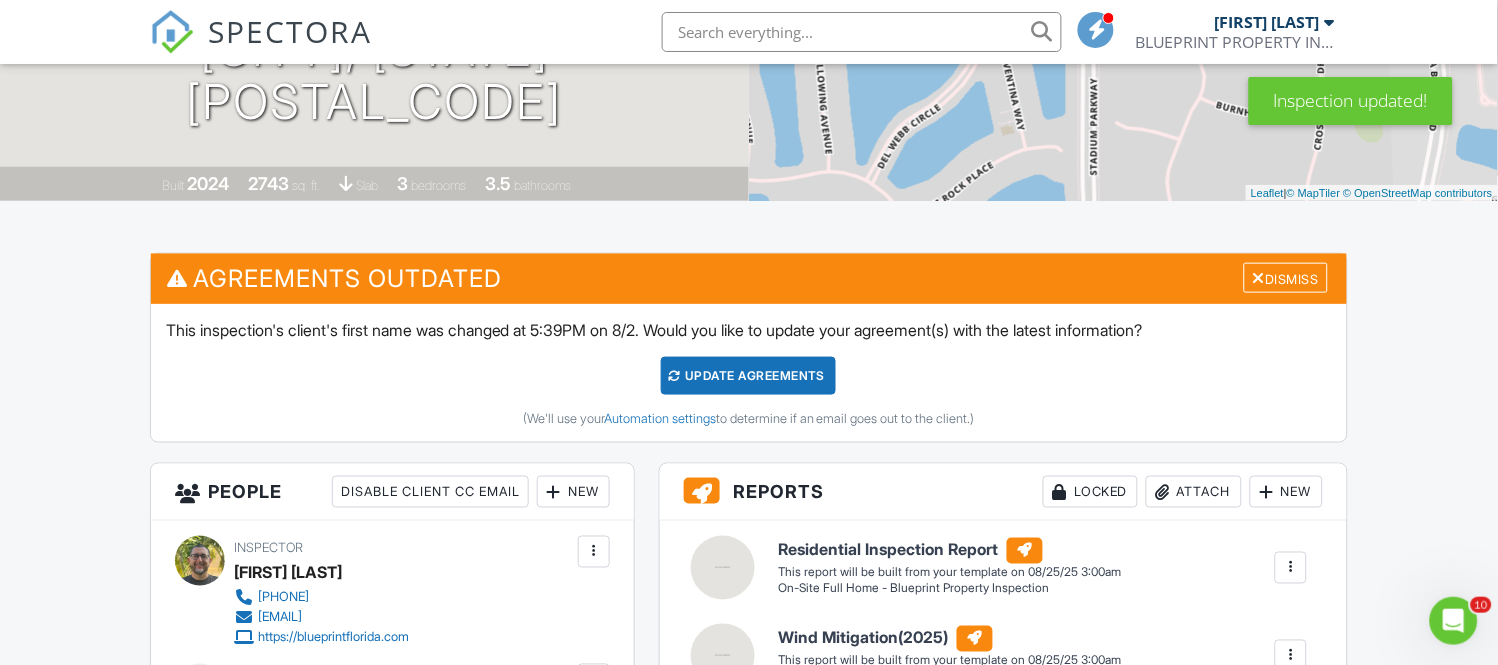 click on "Update Agreements" at bounding box center (748, 376) 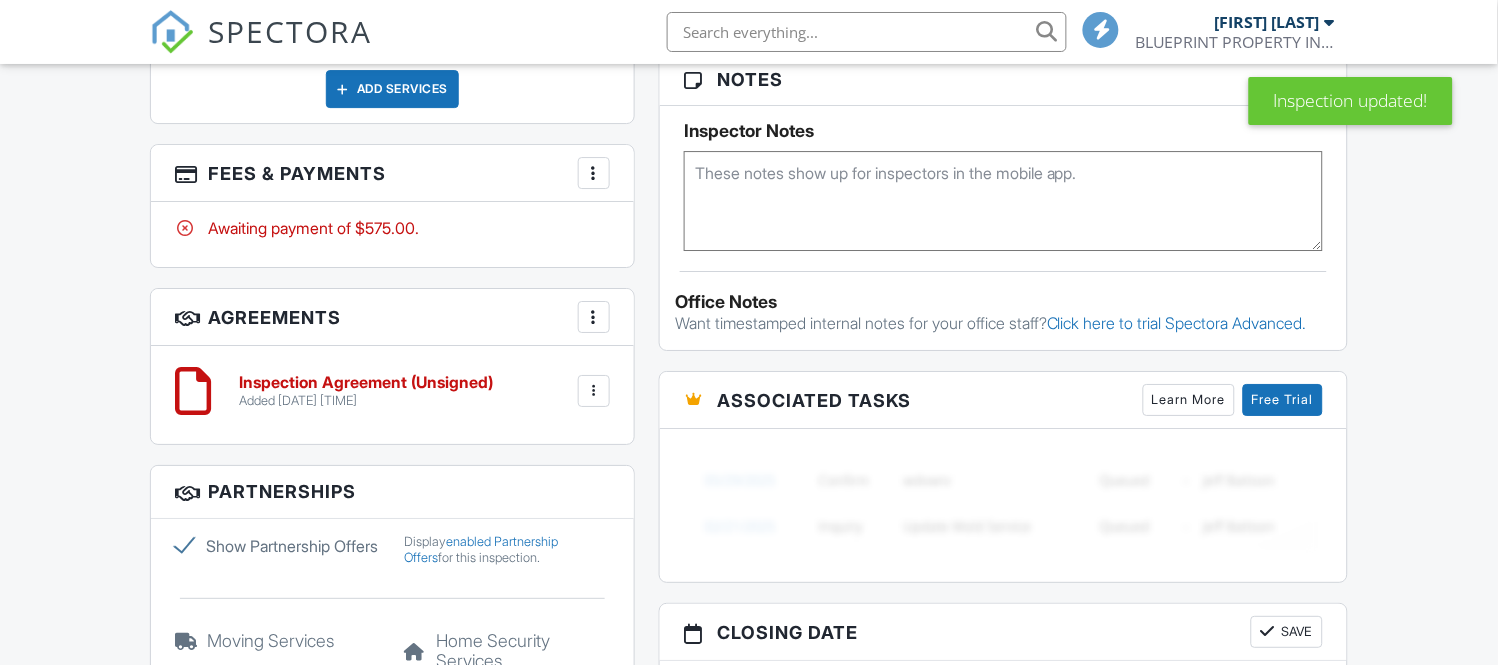 scroll, scrollTop: 2333, scrollLeft: 0, axis: vertical 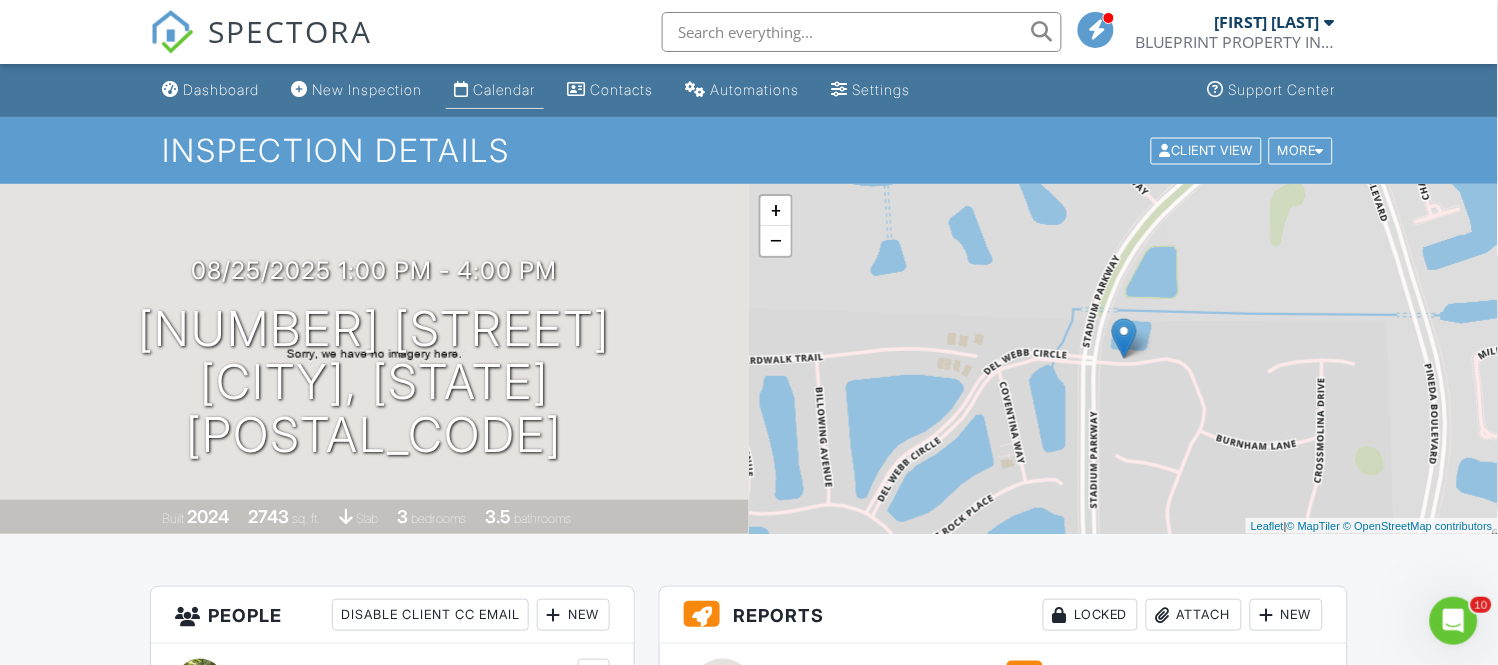 click on "Calendar" at bounding box center (504, 89) 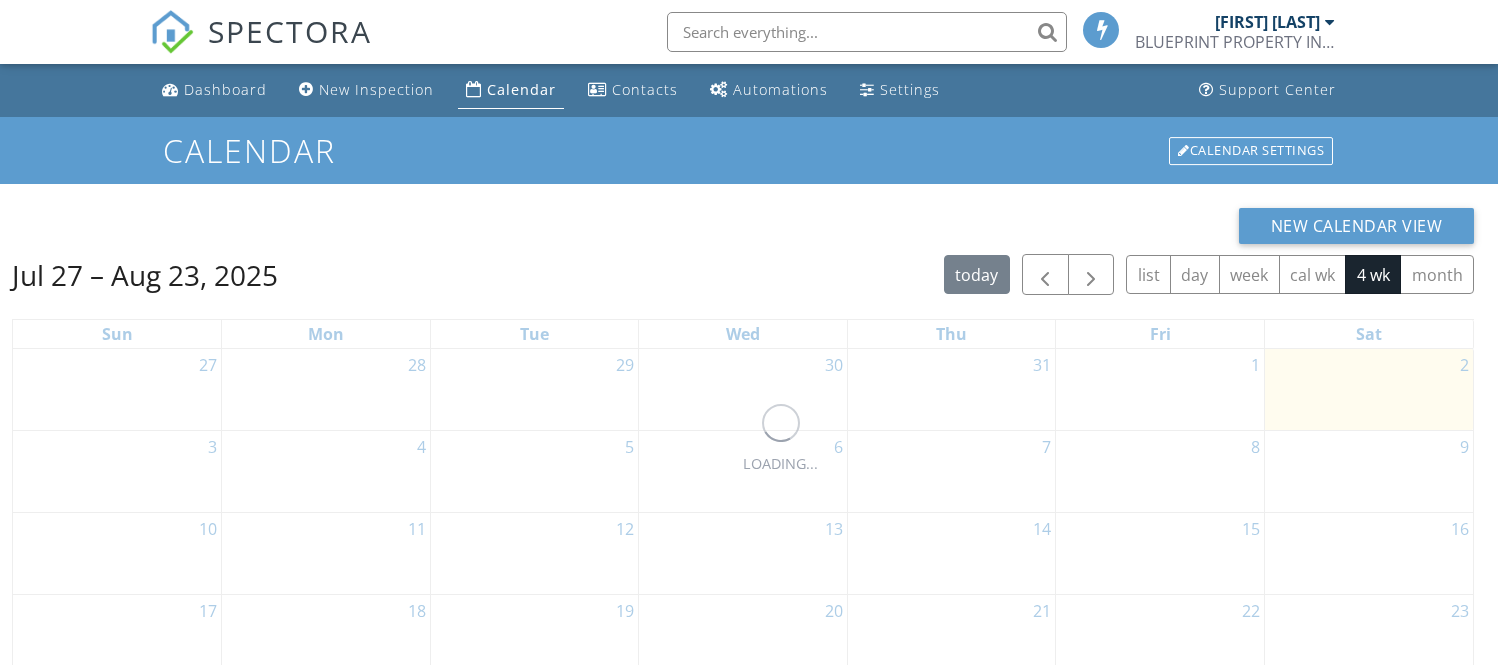 scroll, scrollTop: 0, scrollLeft: 0, axis: both 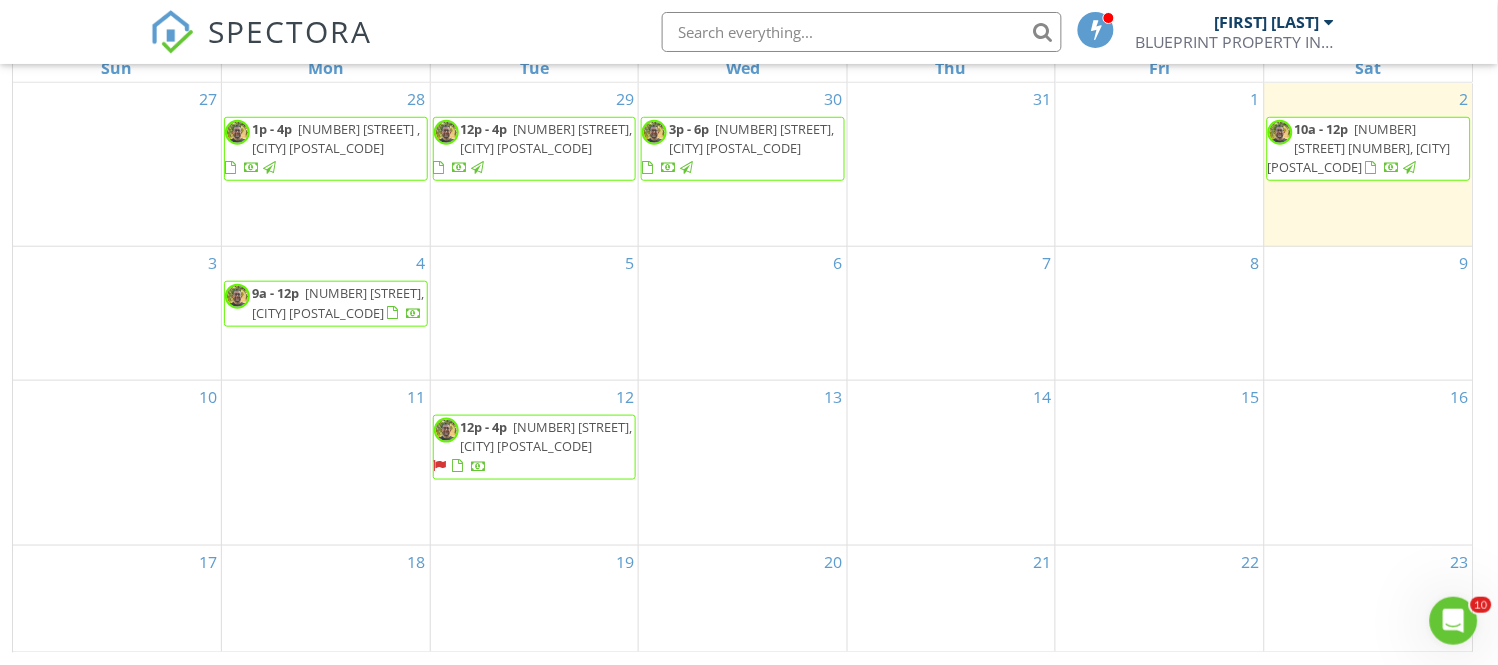 click on "[NUMBER] [STREET], [CITY] [POSTAL_CODE]" at bounding box center (547, 436) 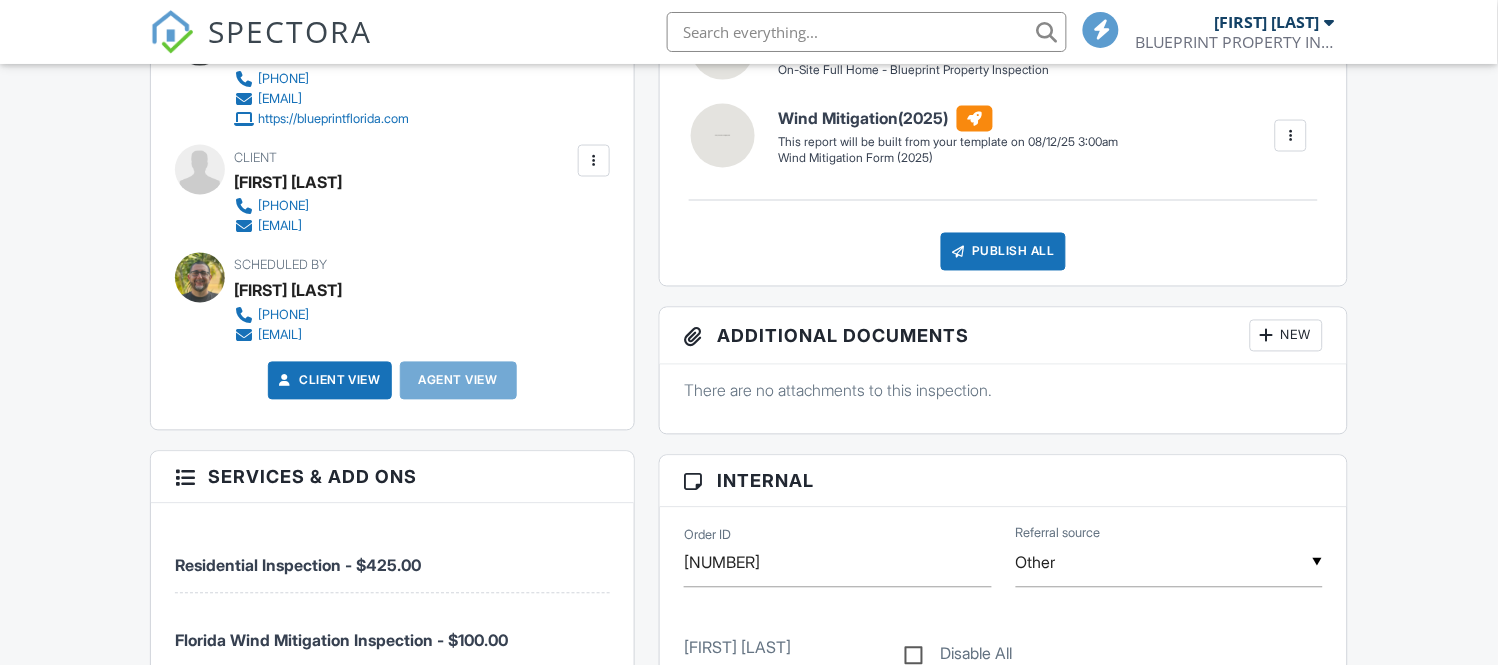 scroll, scrollTop: 888, scrollLeft: 0, axis: vertical 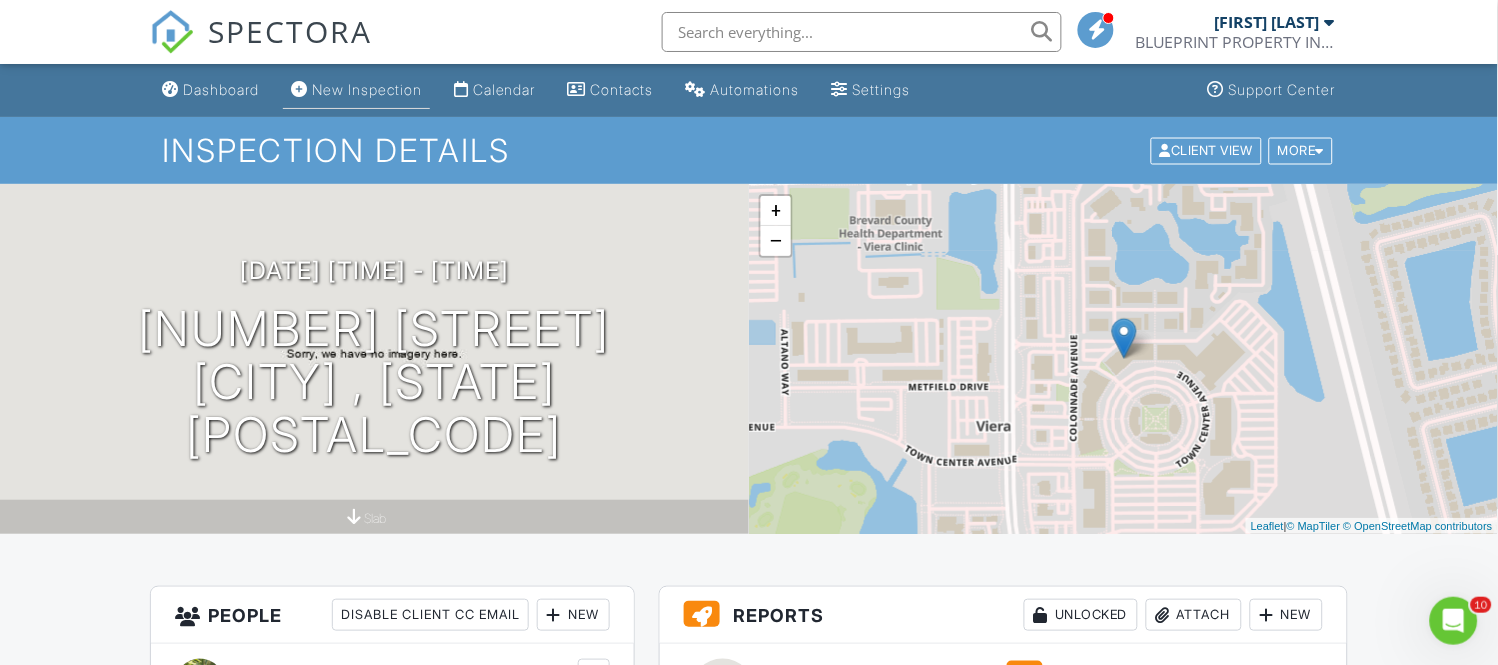 click on "New Inspection" at bounding box center [356, 90] 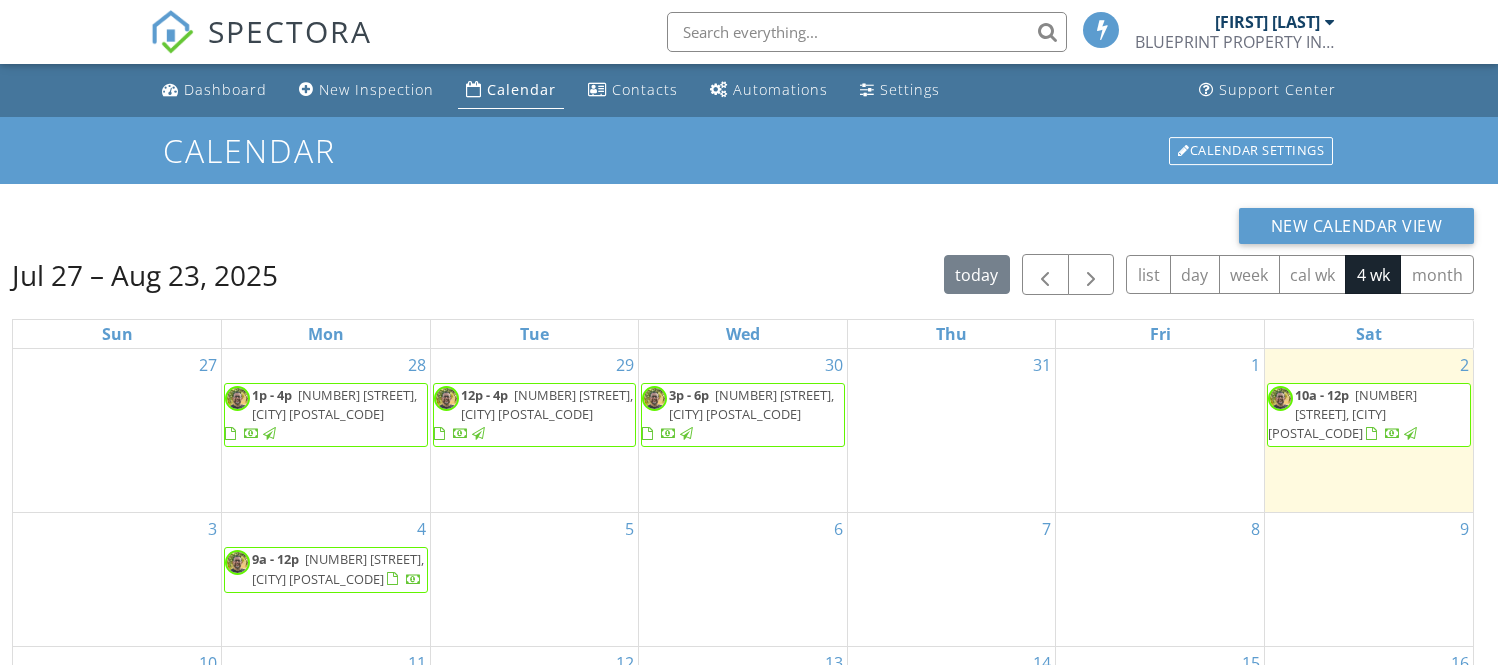 scroll, scrollTop: 0, scrollLeft: 0, axis: both 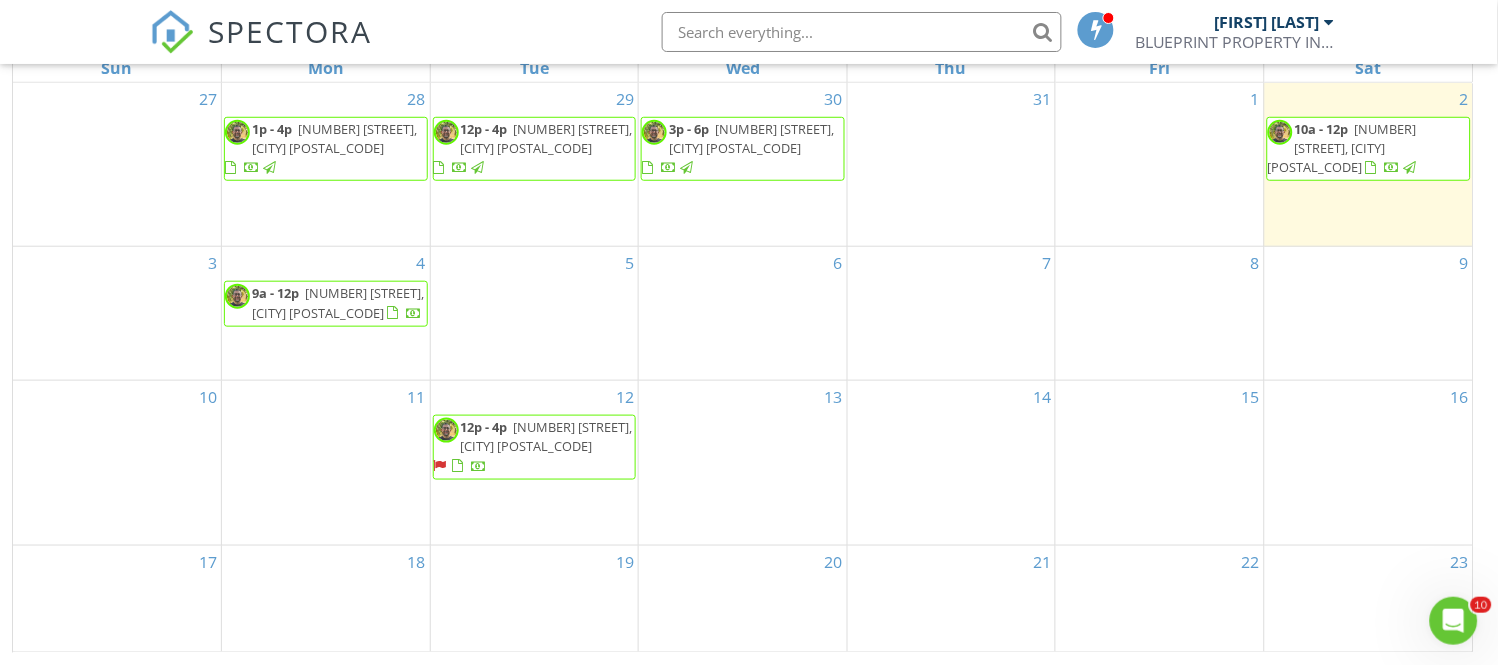 click on "[NUMBER] [STREET], [CITY] [POSTAL_CODE]" at bounding box center [547, 436] 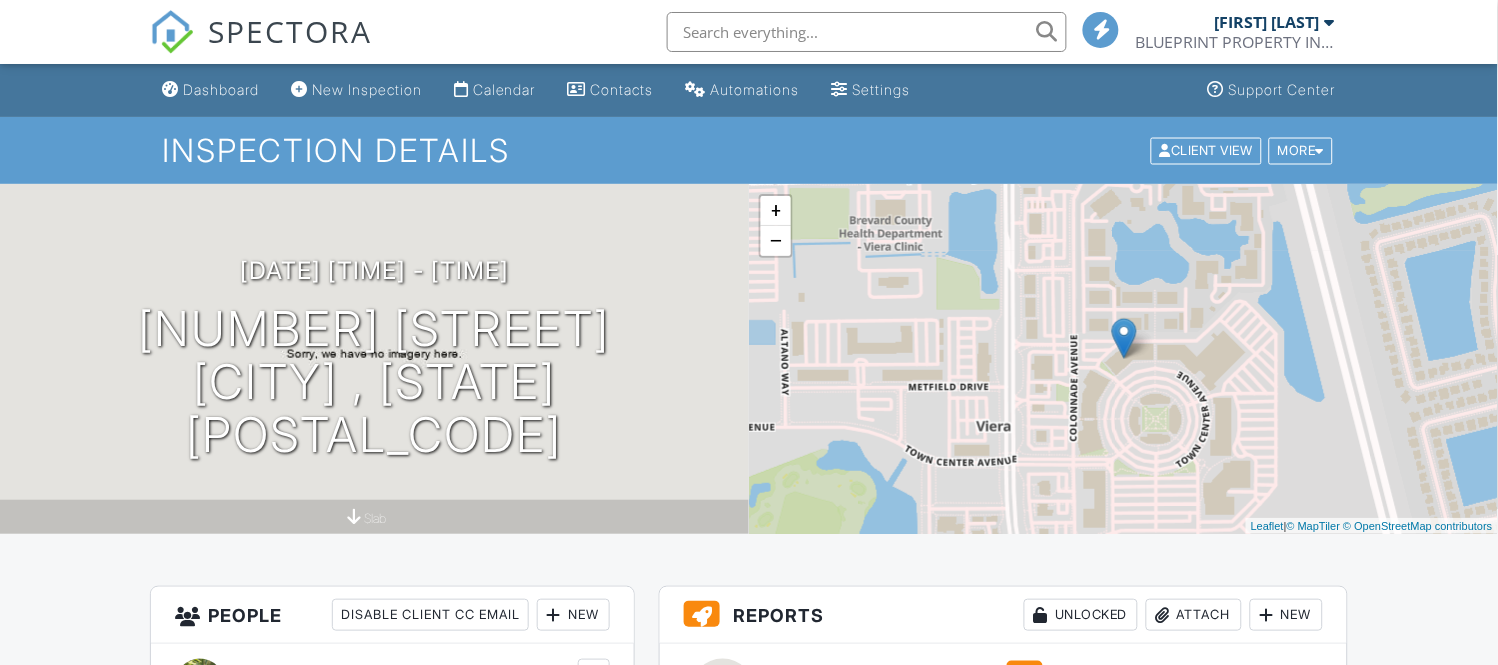 scroll, scrollTop: 222, scrollLeft: 0, axis: vertical 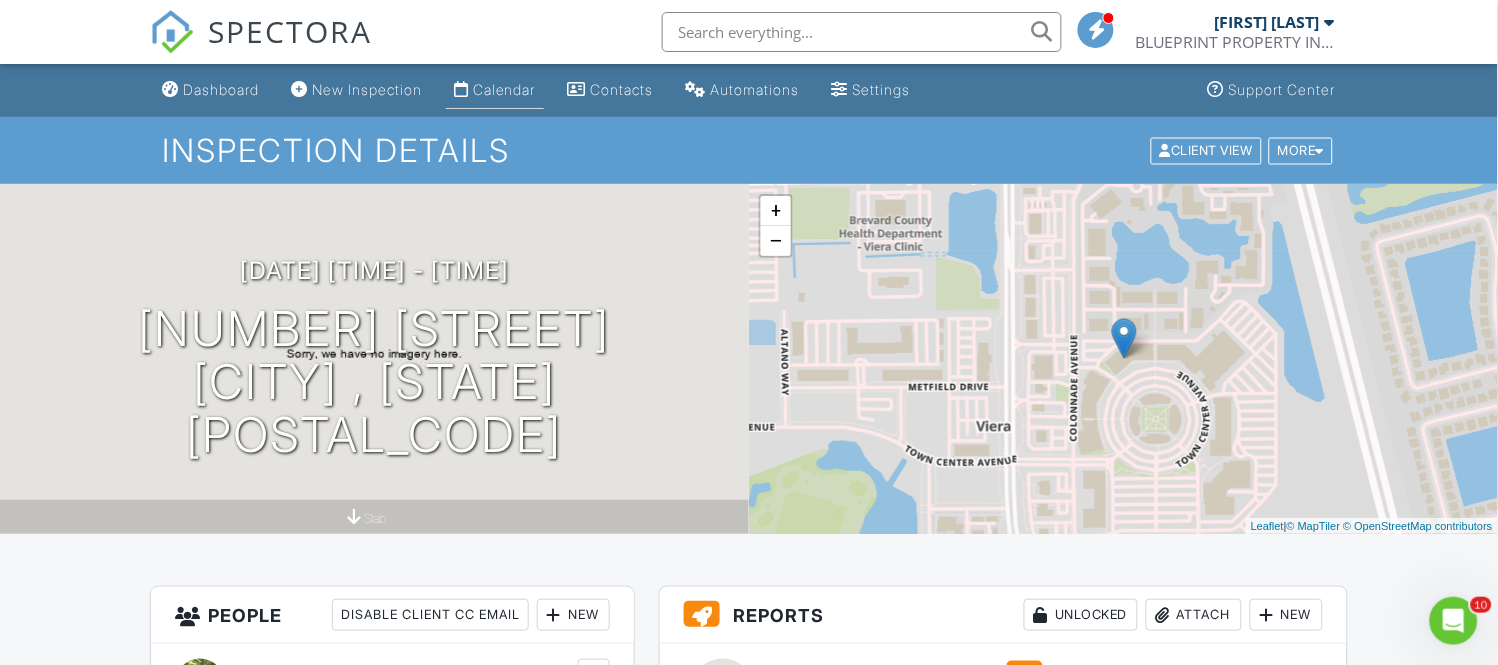 click on "Calendar" at bounding box center [504, 89] 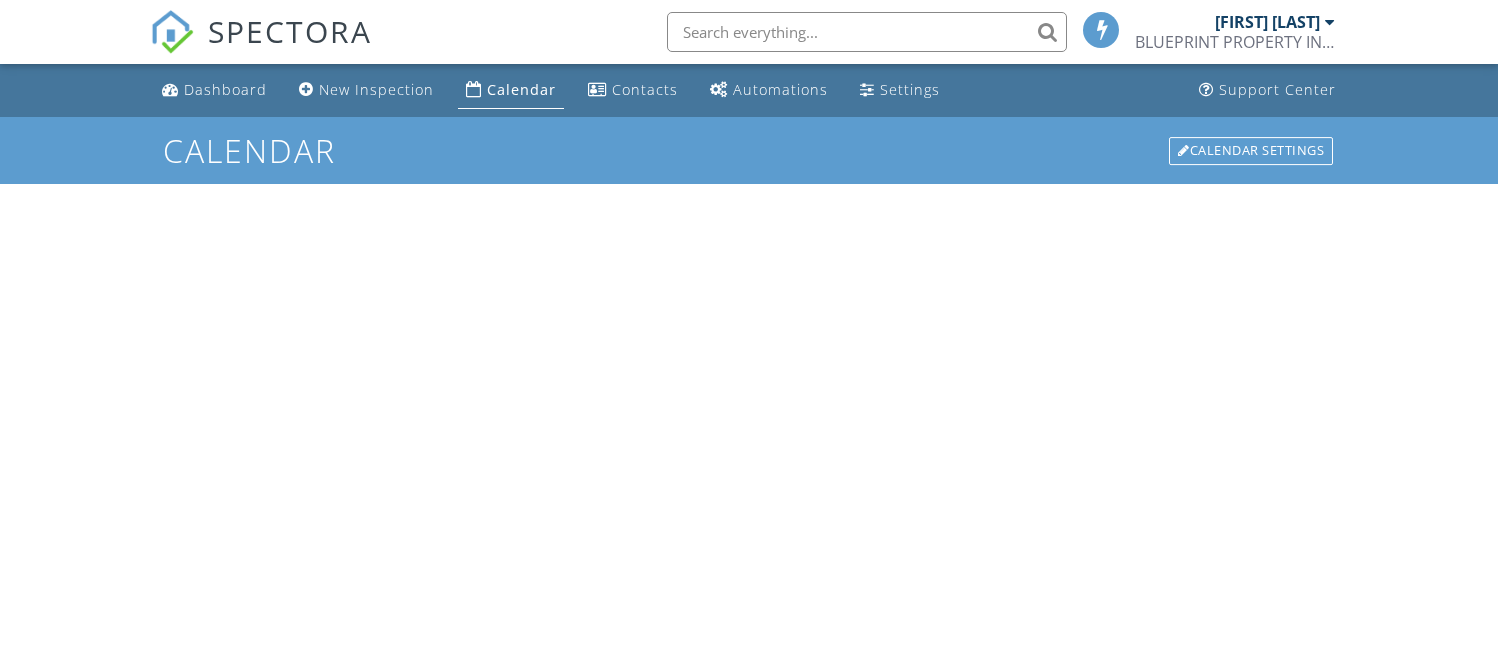 scroll, scrollTop: 0, scrollLeft: 0, axis: both 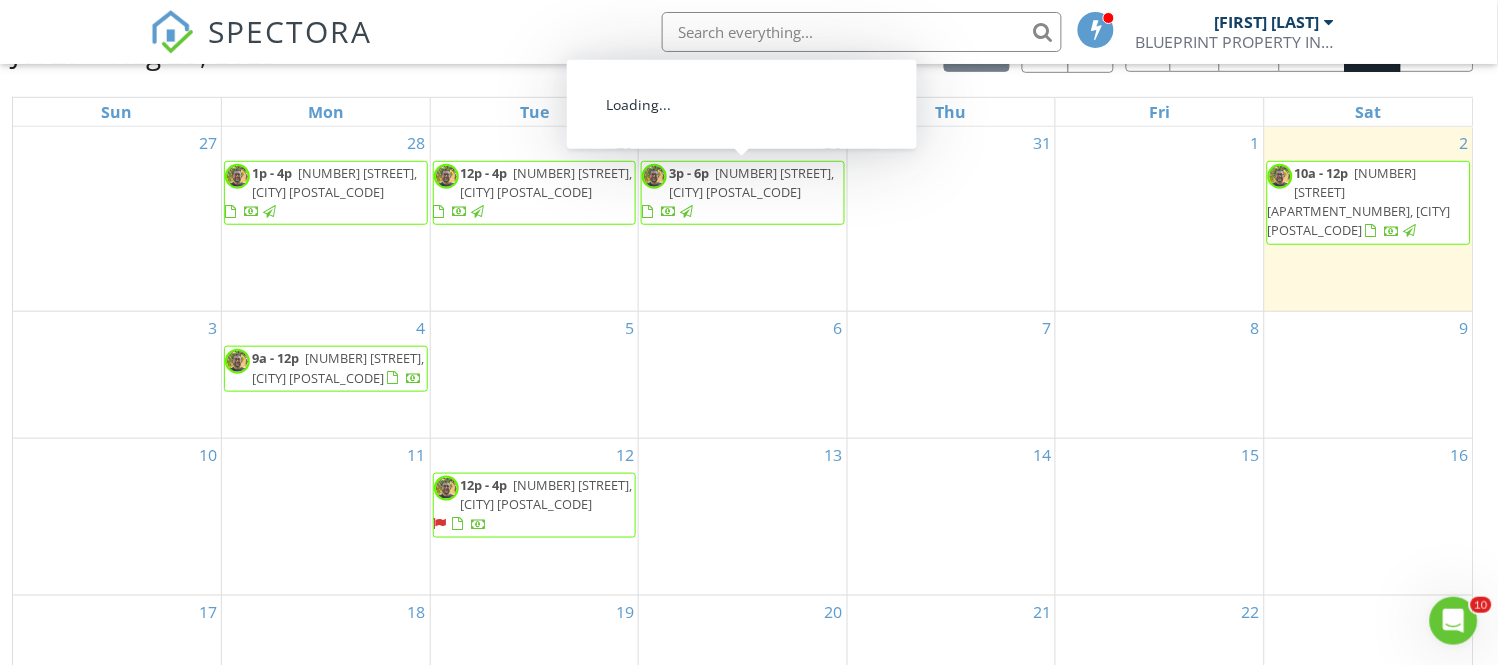 click on "[NUMBER] [STREET], [CITY] [POSTAL_CODE]" at bounding box center [547, 494] 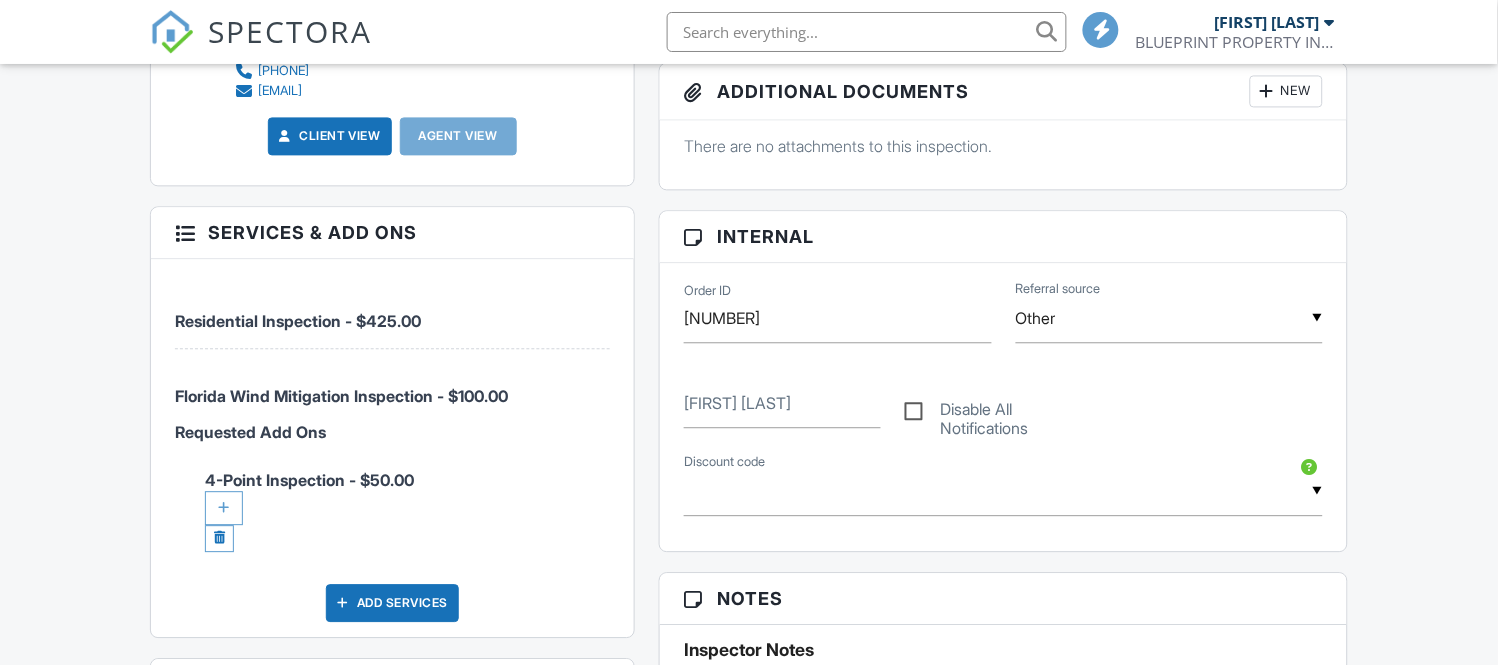 scroll, scrollTop: 777, scrollLeft: 0, axis: vertical 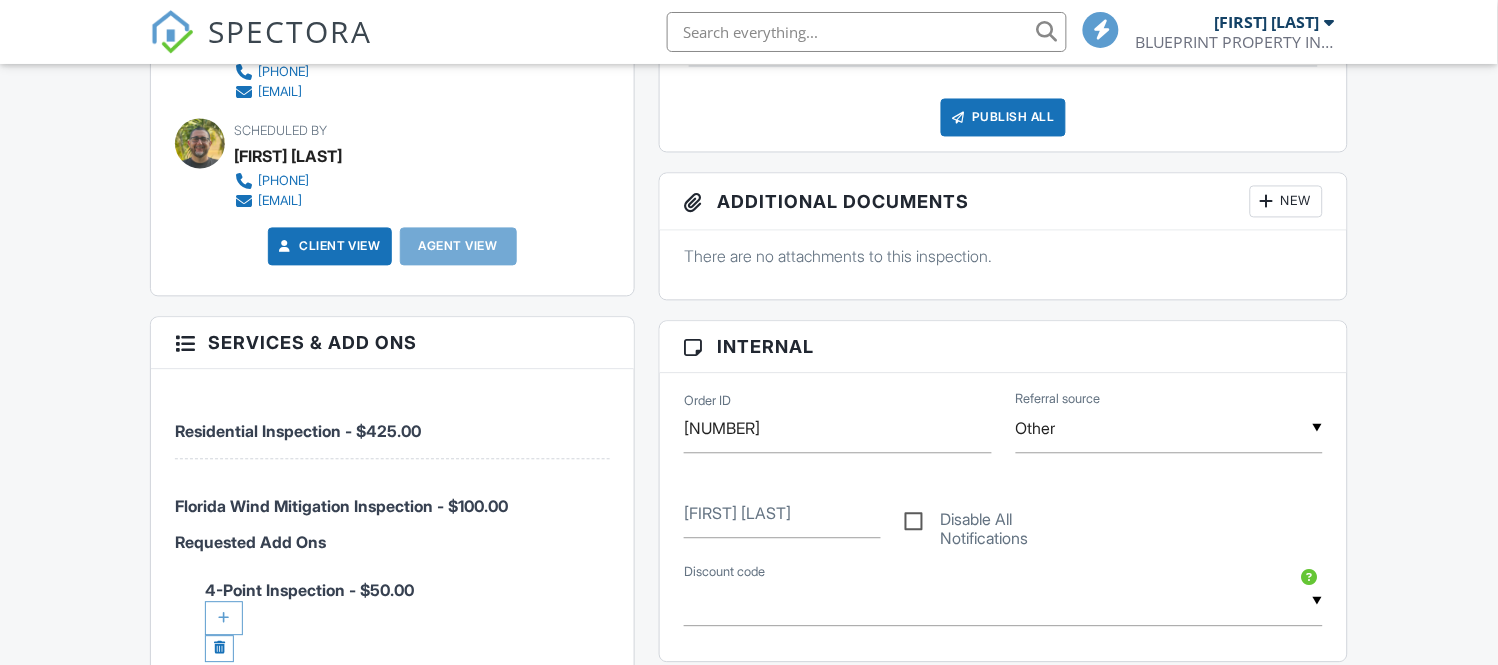 click at bounding box center (185, 342) 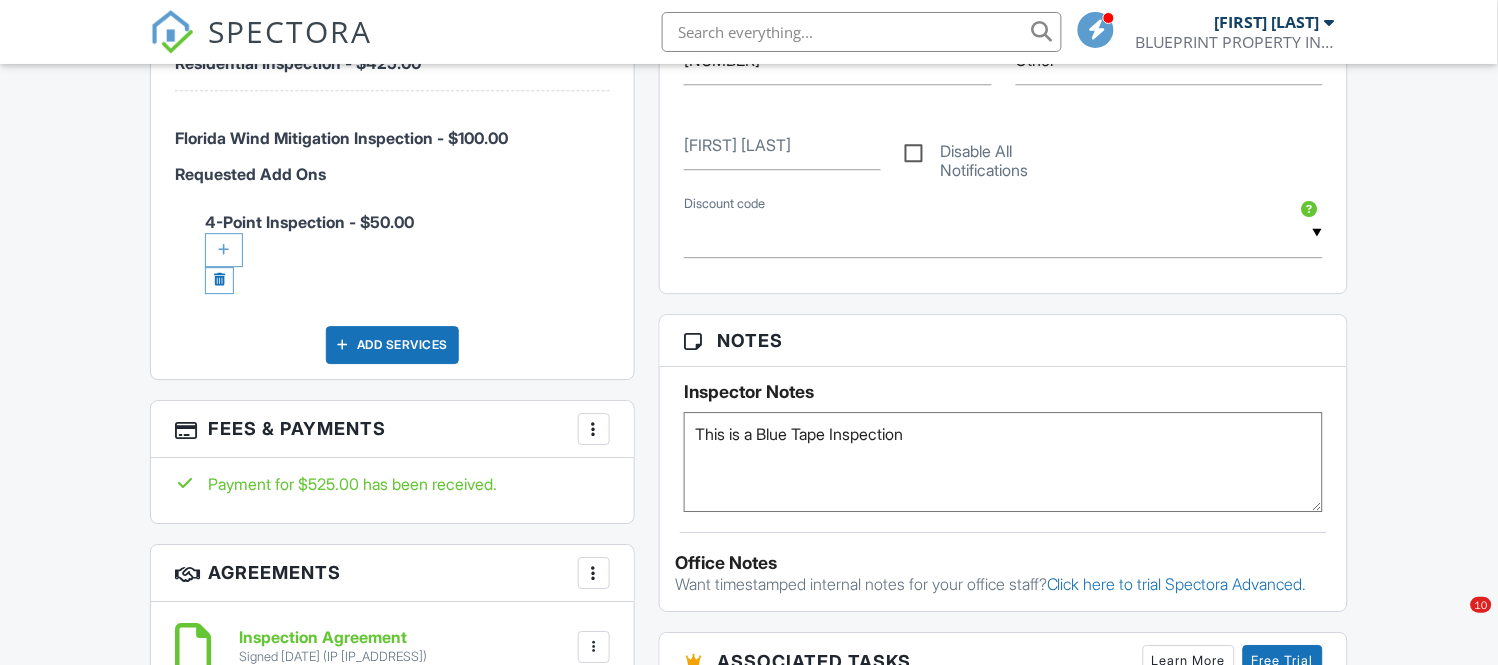 scroll, scrollTop: 1222, scrollLeft: 0, axis: vertical 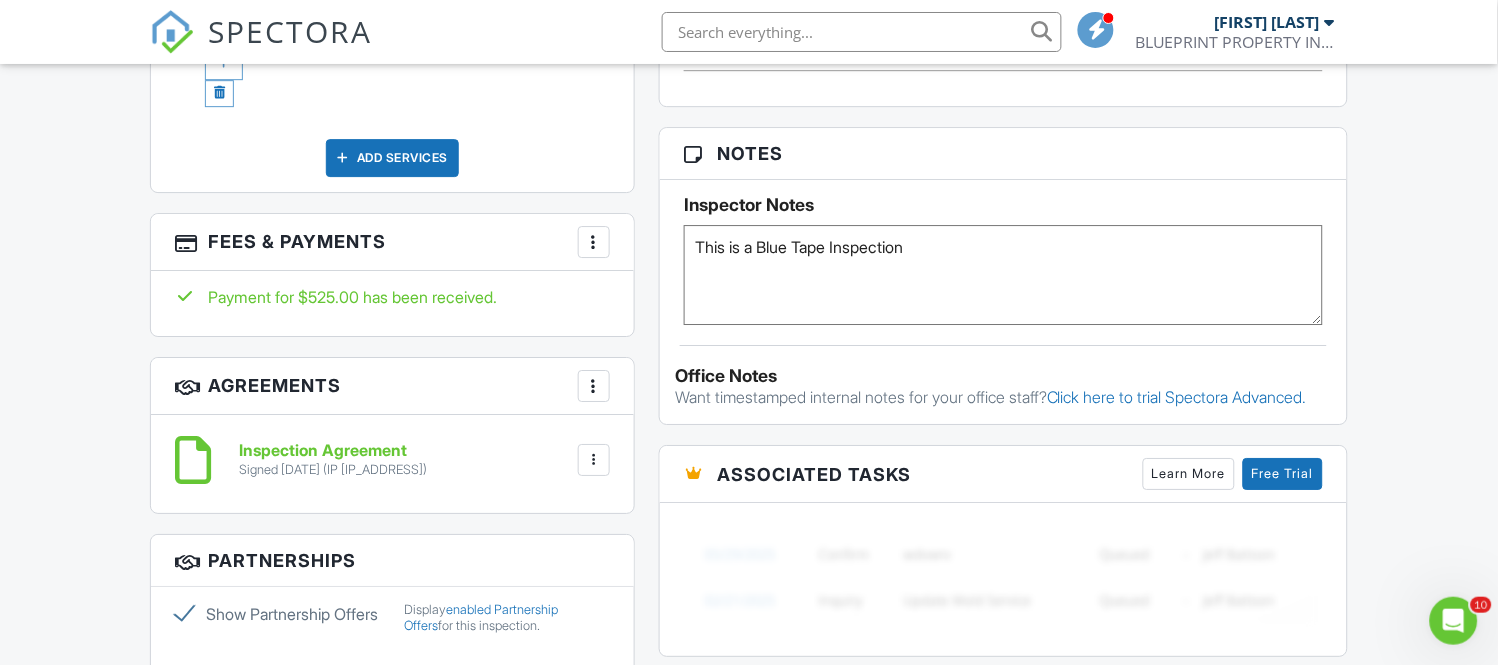 click at bounding box center (594, 242) 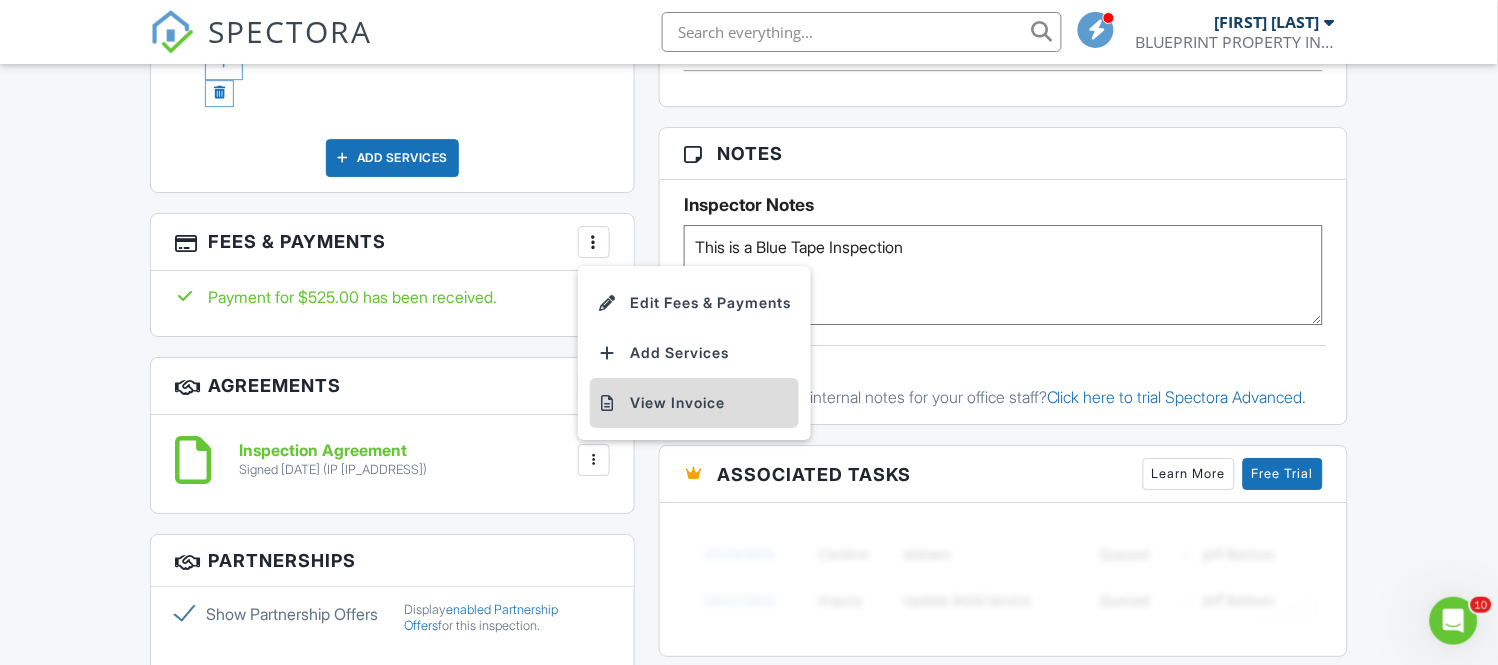 click on "View Invoice" at bounding box center (694, 403) 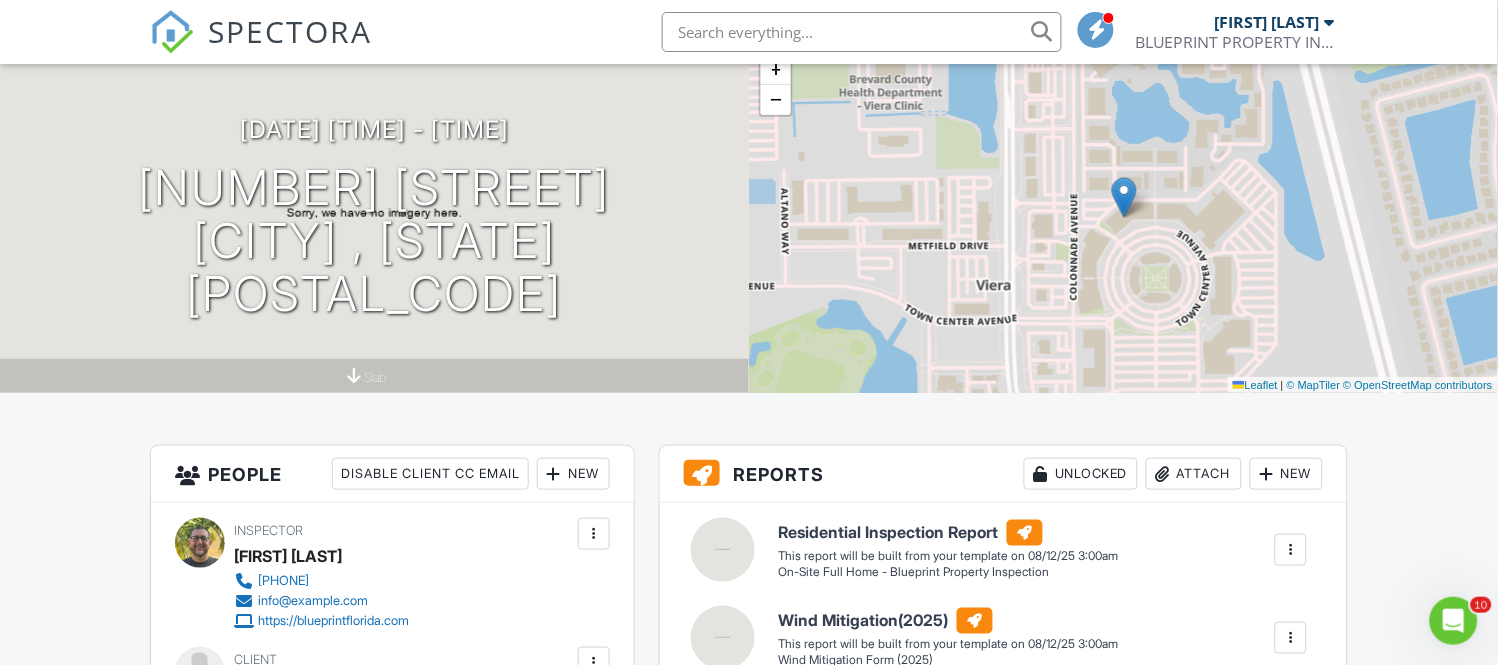 scroll, scrollTop: 0, scrollLeft: 0, axis: both 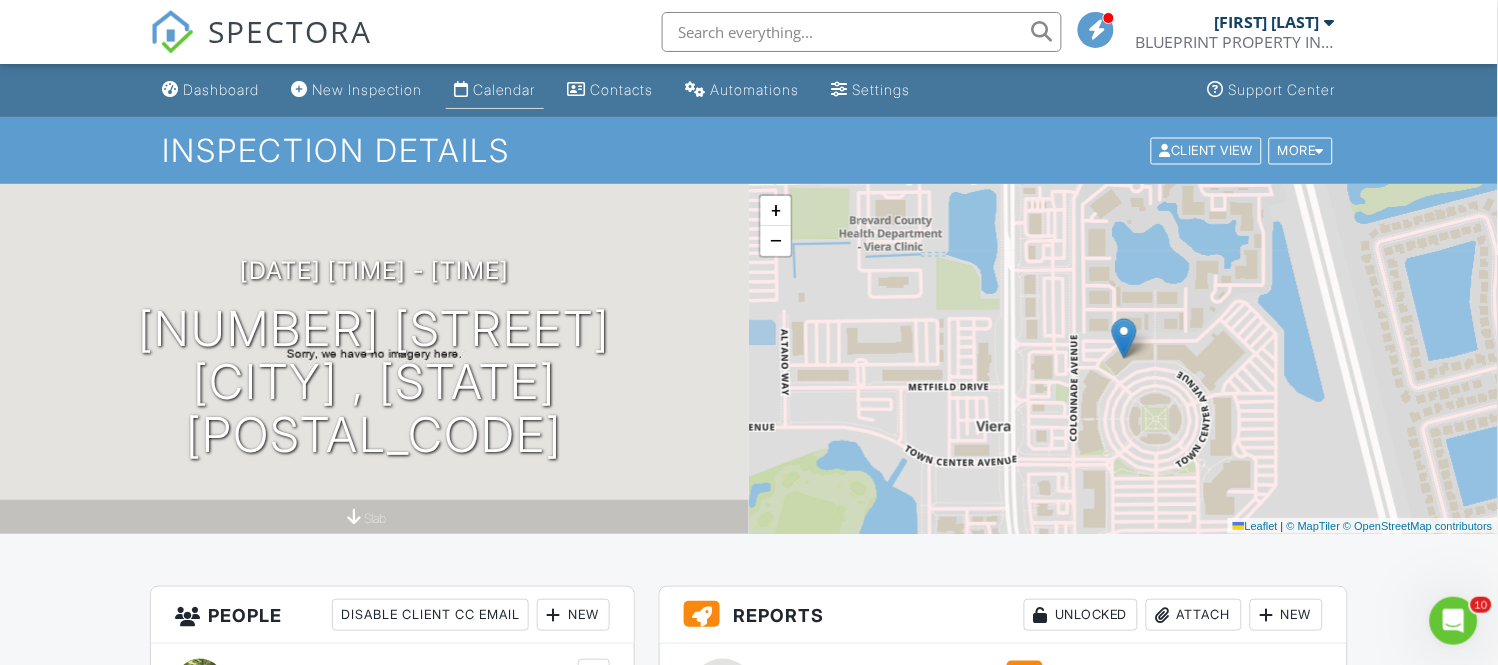 click on "Calendar" at bounding box center [504, 89] 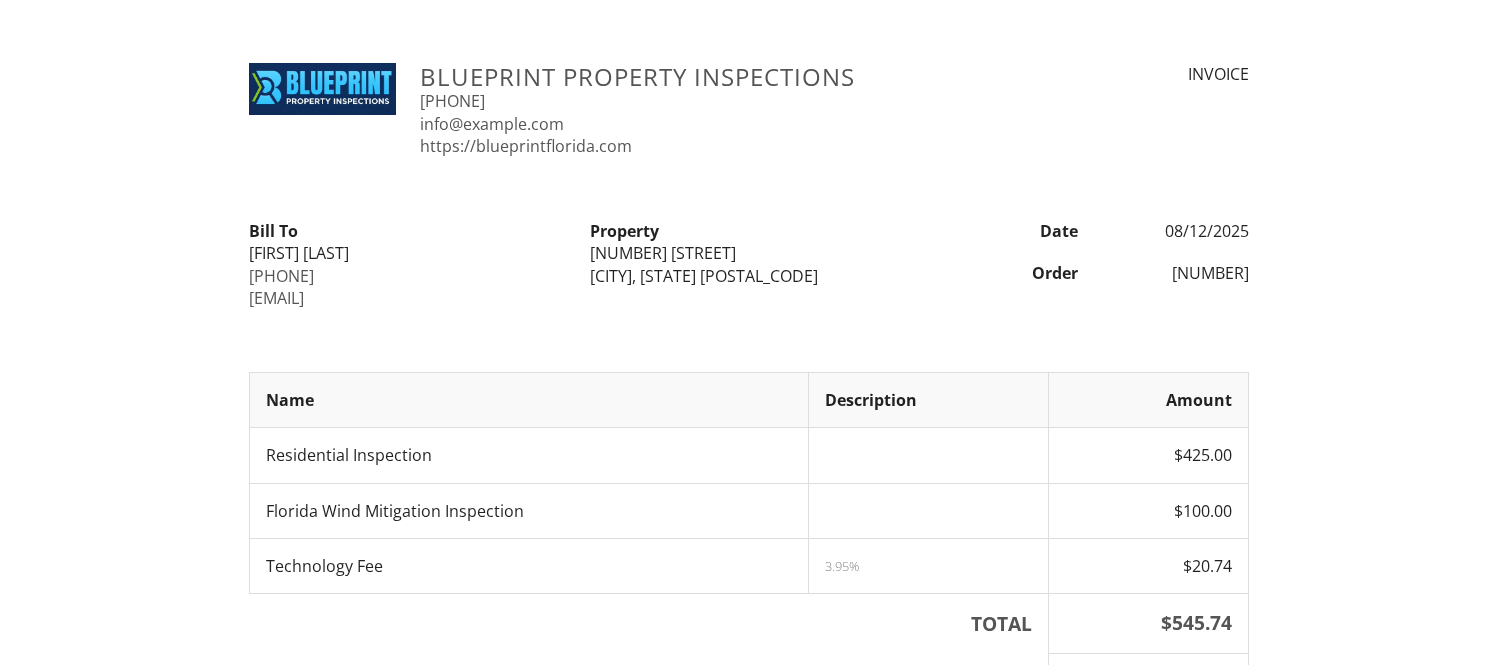 scroll, scrollTop: 0, scrollLeft: 0, axis: both 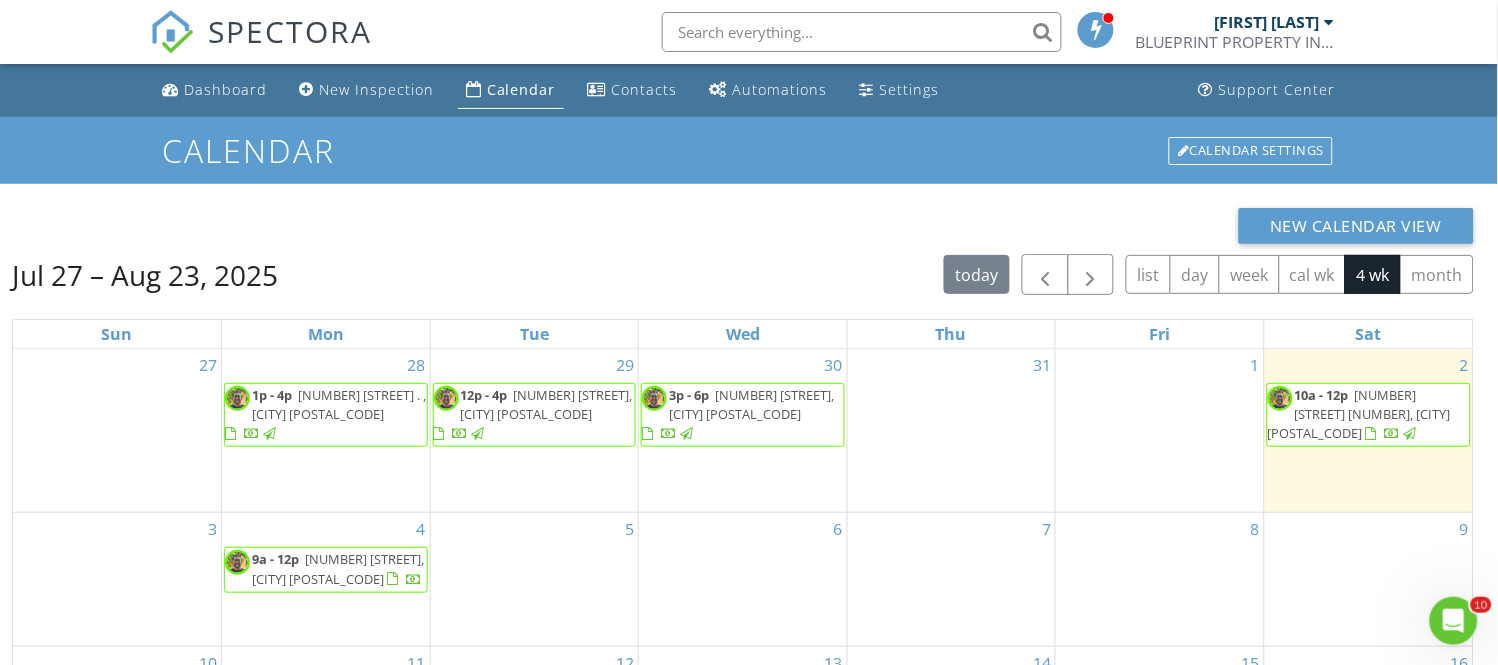 drag, startPoint x: 345, startPoint y: 536, endPoint x: 360, endPoint y: 568, distance: 35.341194 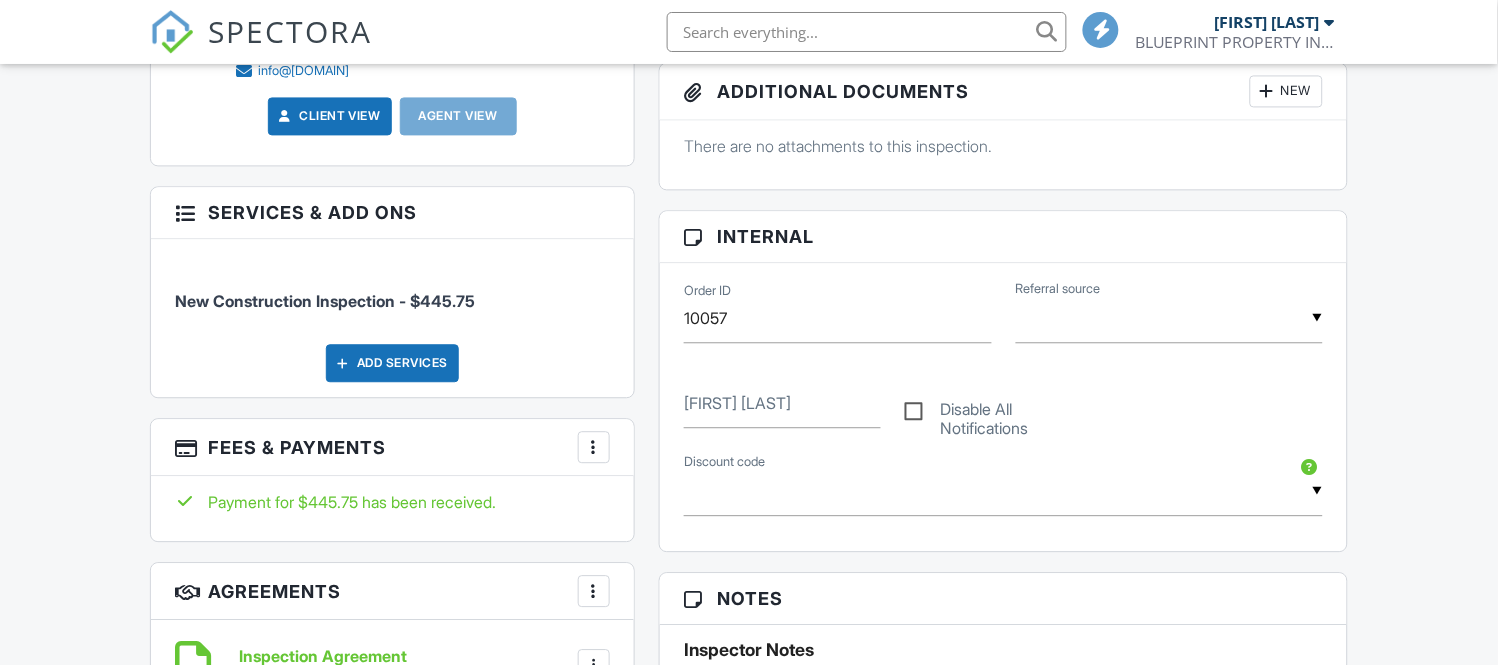 scroll, scrollTop: 888, scrollLeft: 0, axis: vertical 